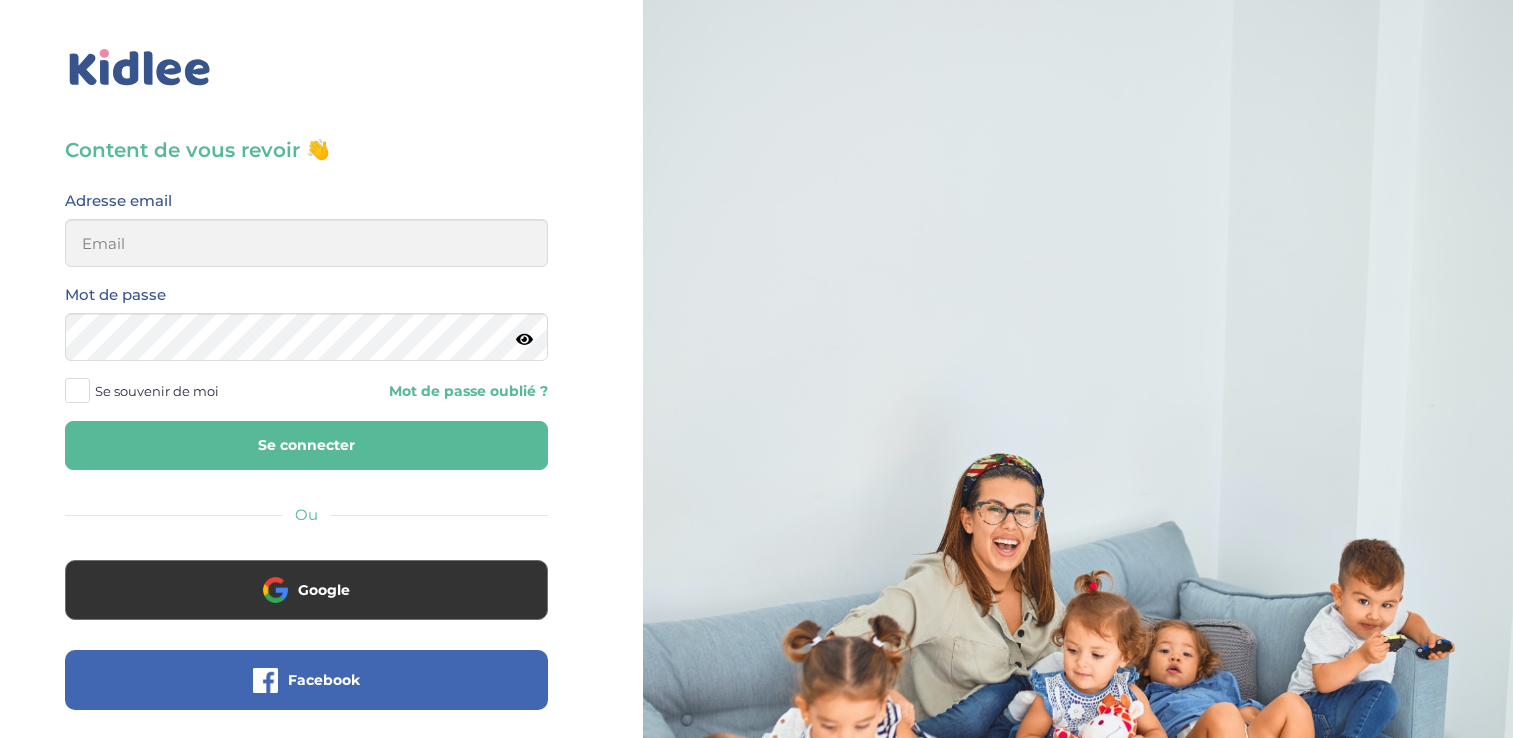 scroll, scrollTop: 0, scrollLeft: 0, axis: both 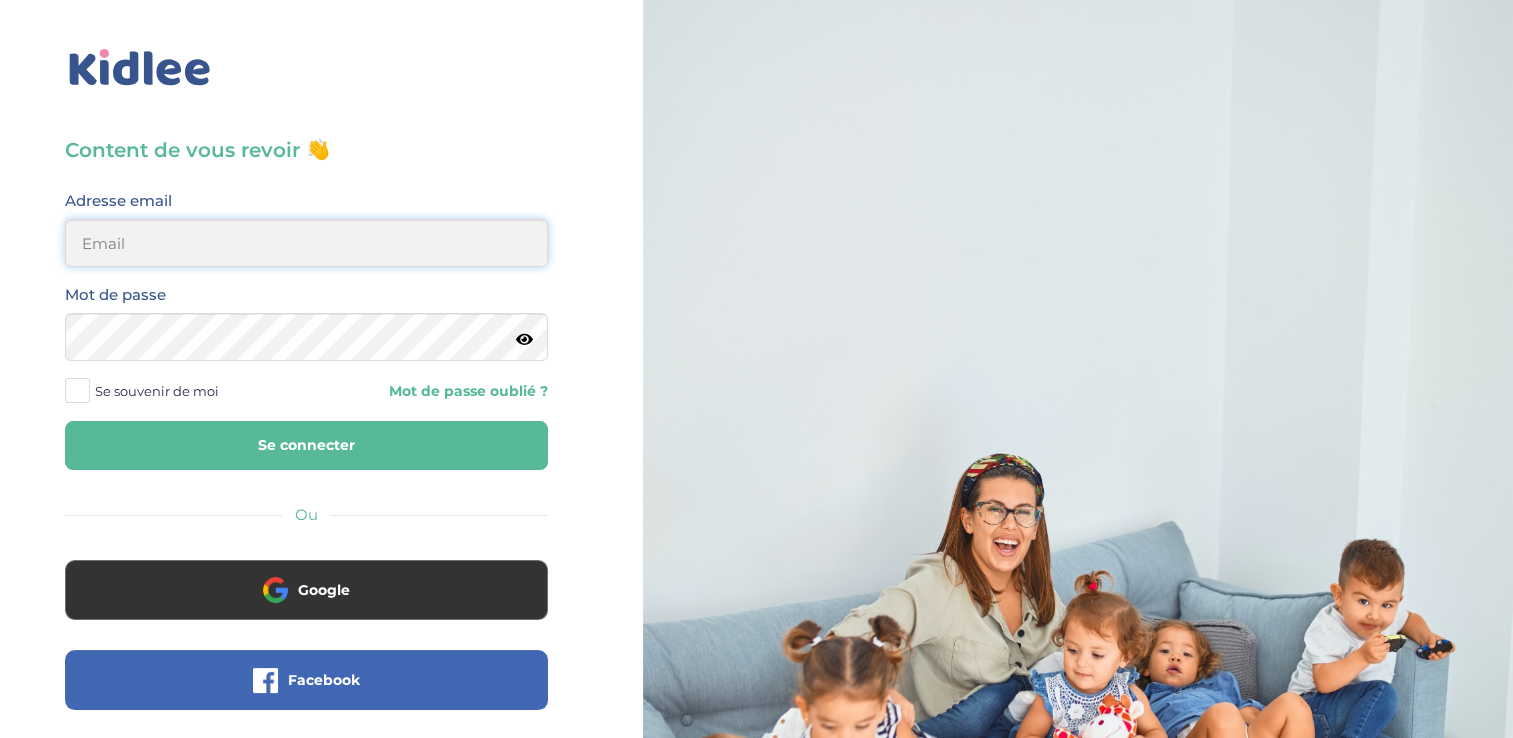 type on "[EMAIL_ADDRESS][DOMAIN_NAME]" 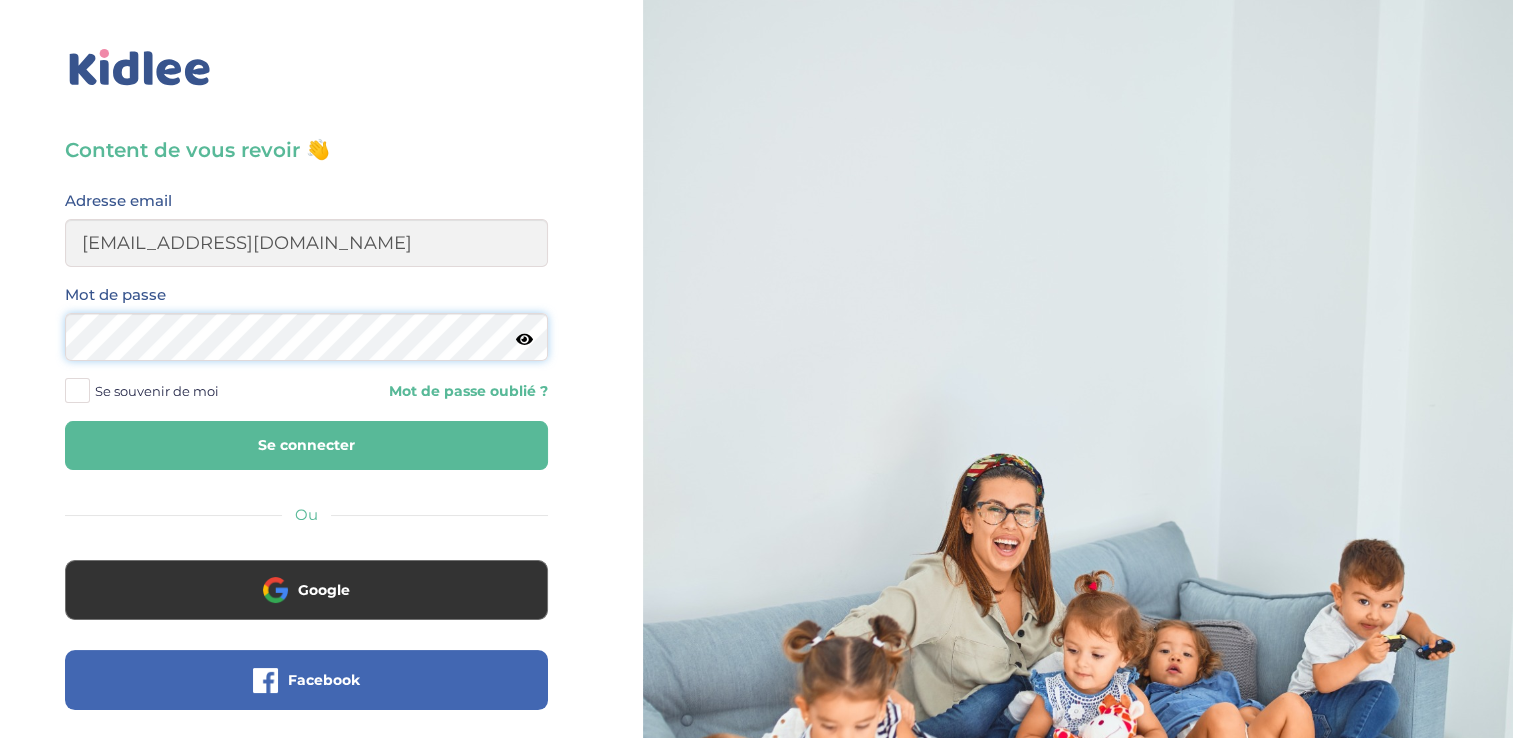 click on "×
Mot de passe oublié ?
Veuillez renseigner votre adresse email pour réinitialiser votre mot de passe.
Email
Envoyer
×" at bounding box center (756, 478) 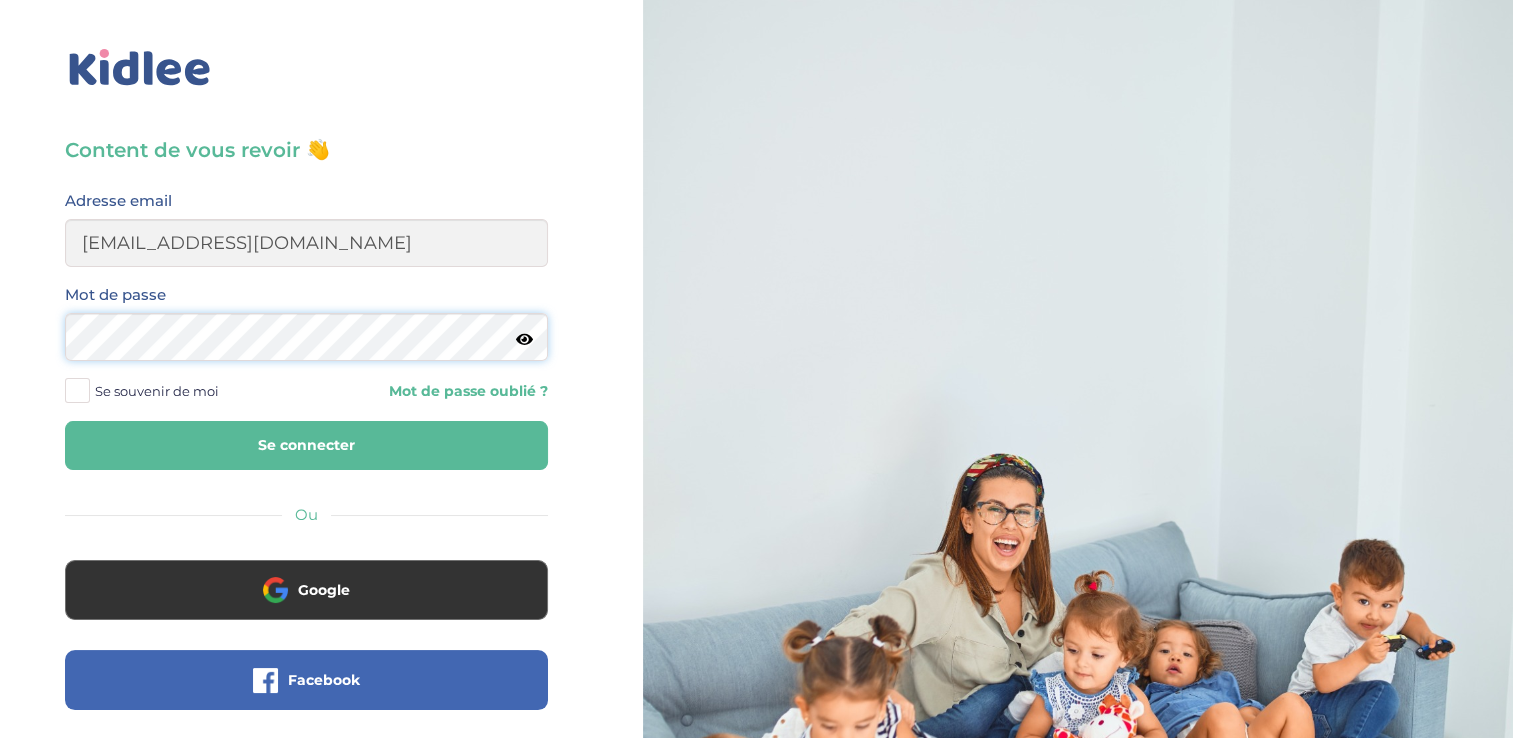 click on "Se connecter" at bounding box center [306, 445] 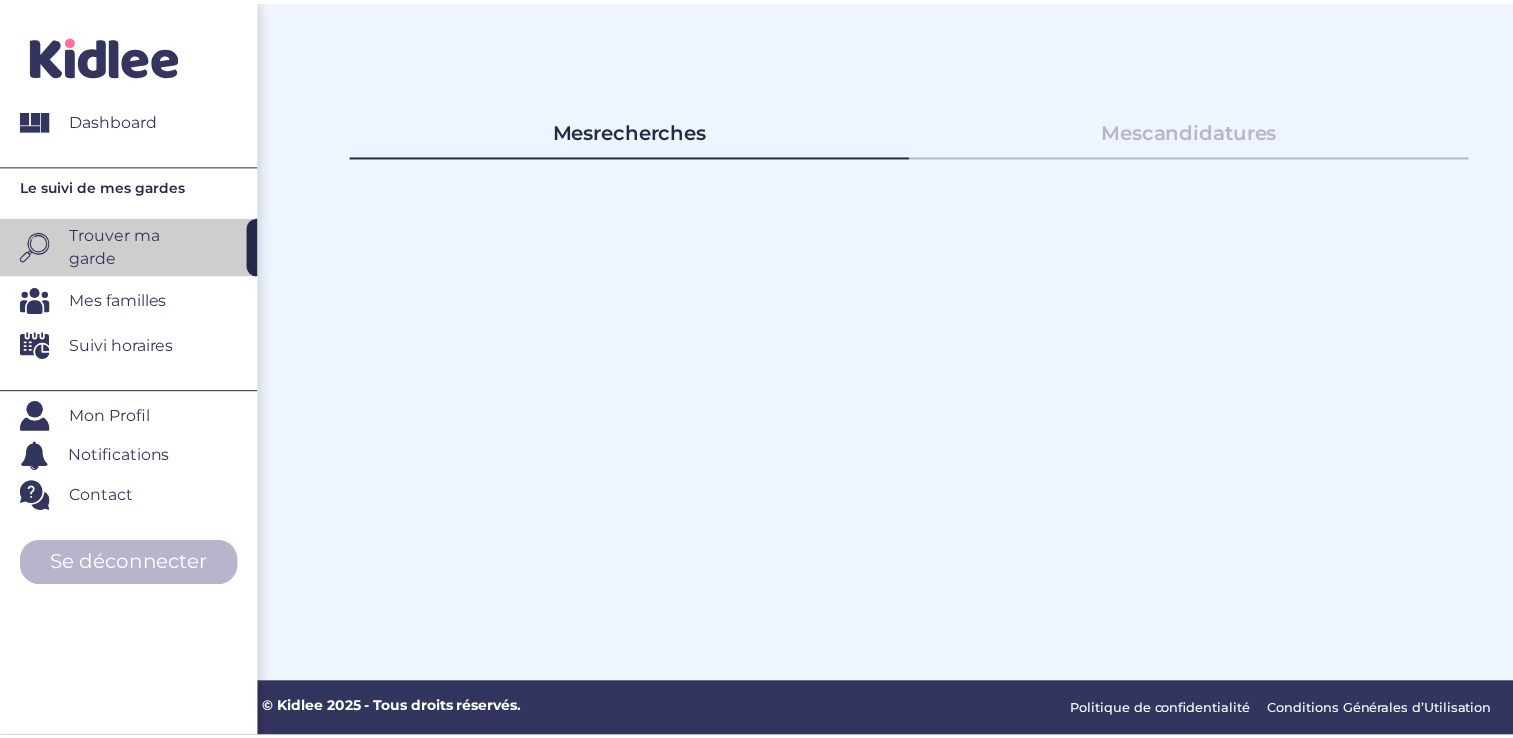 scroll, scrollTop: 0, scrollLeft: 0, axis: both 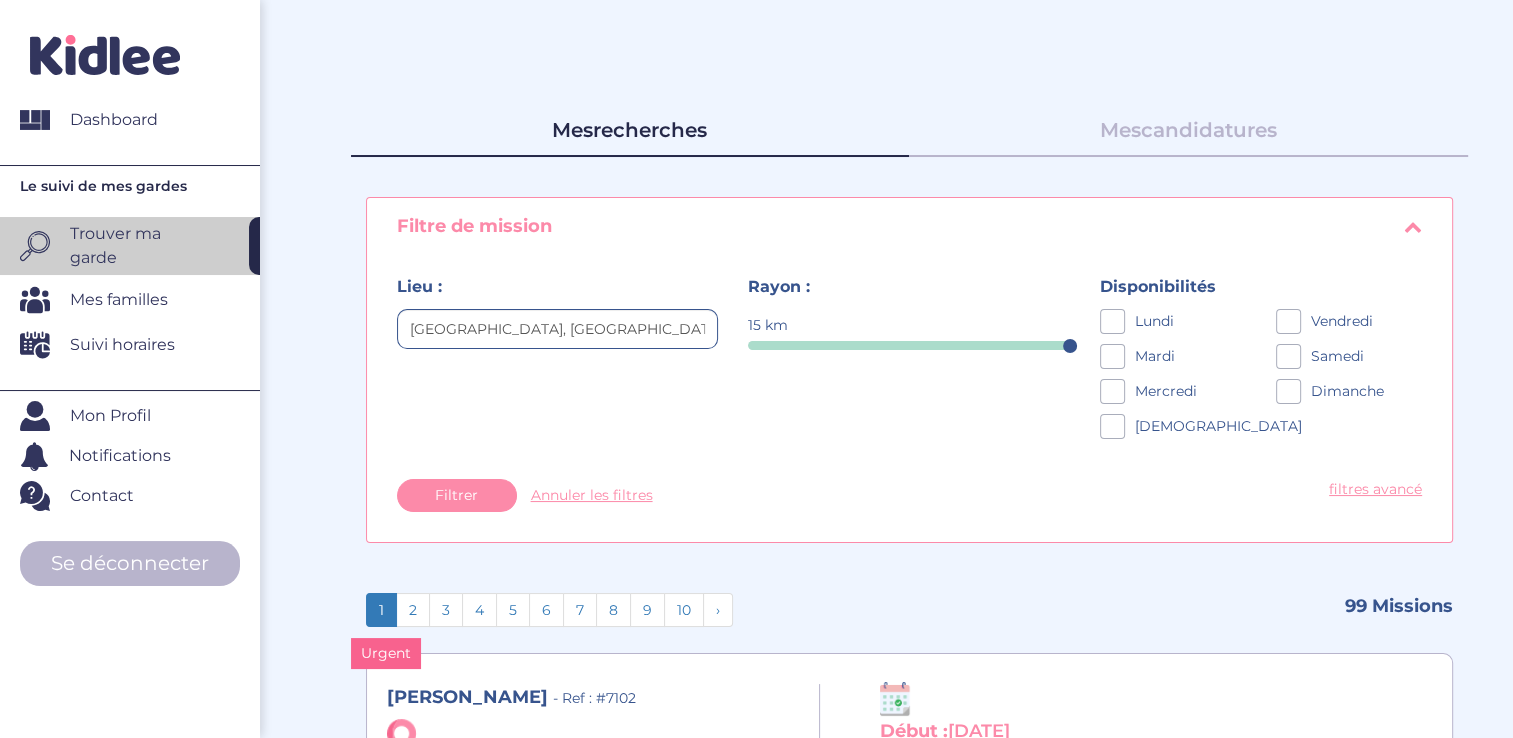 click on "Mes  candidatures" at bounding box center (1188, 130) 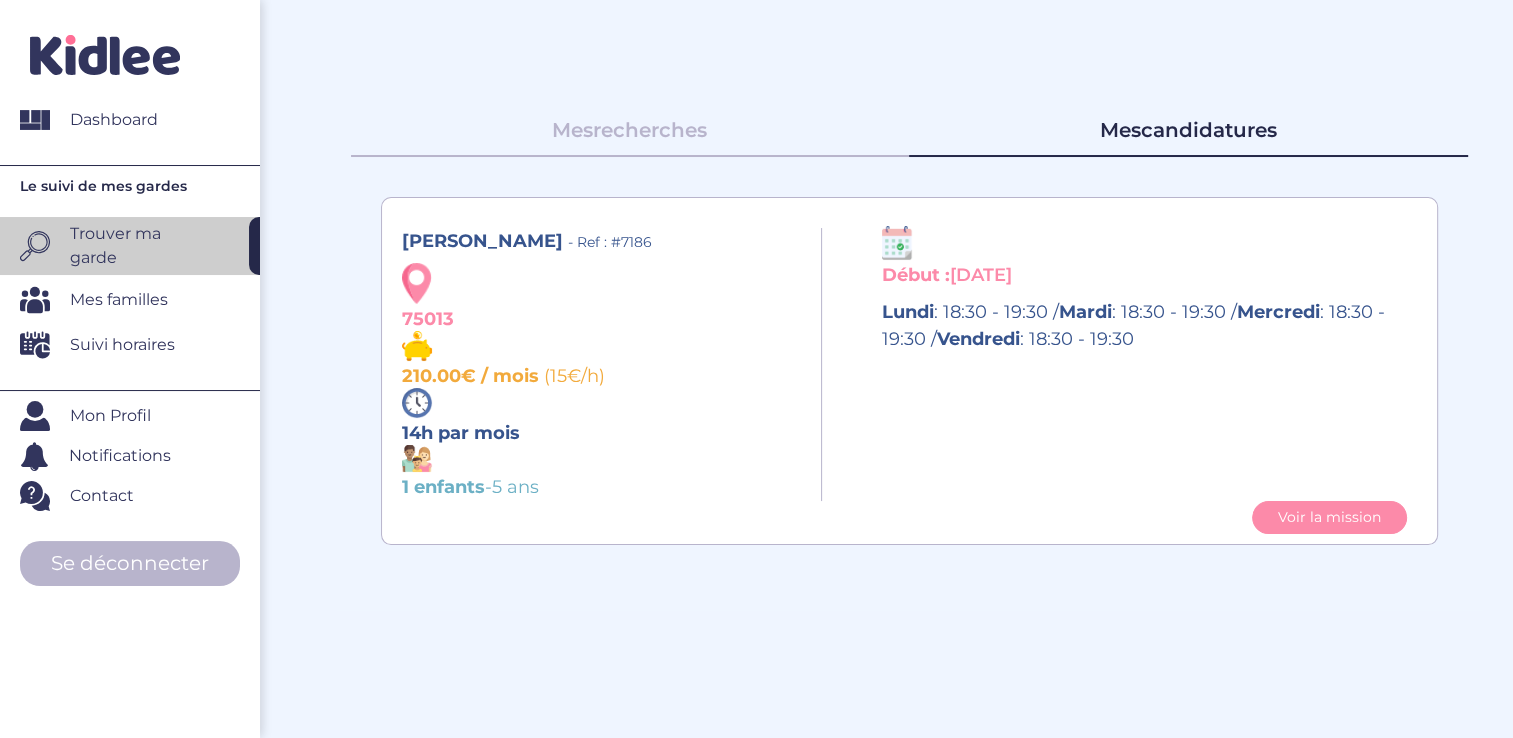 click on "Mes  recherches" at bounding box center (629, 130) 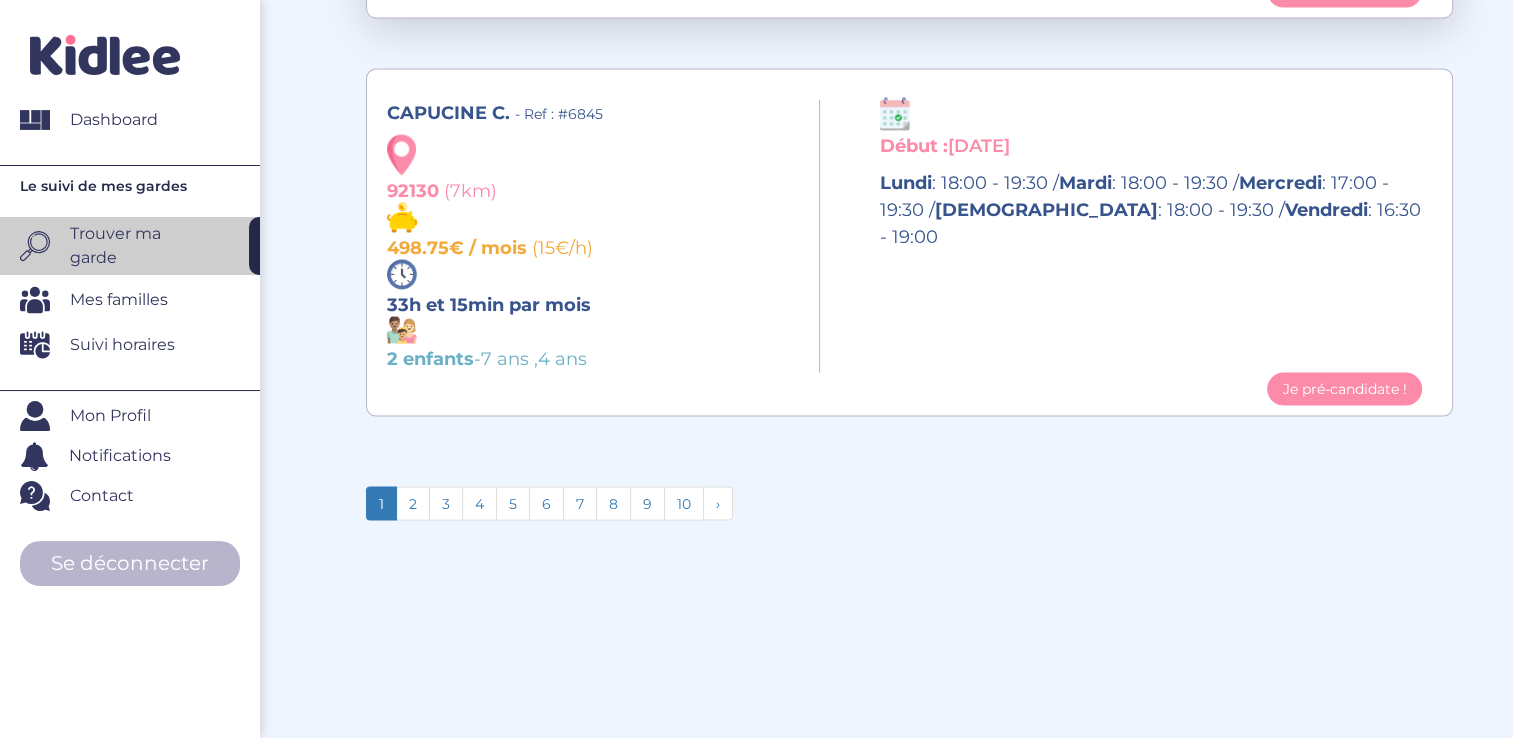 scroll, scrollTop: 4178, scrollLeft: 0, axis: vertical 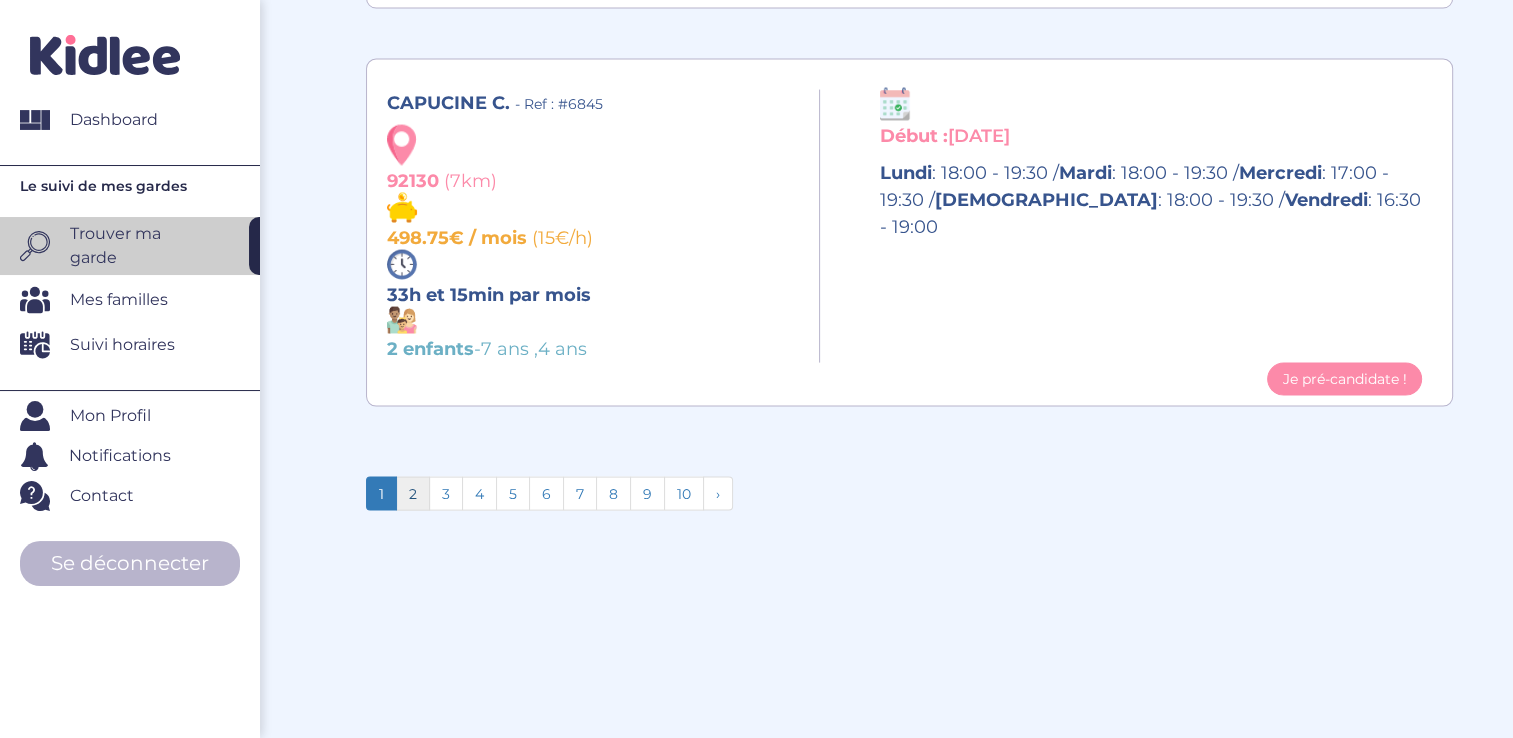 click on "2" at bounding box center [413, 494] 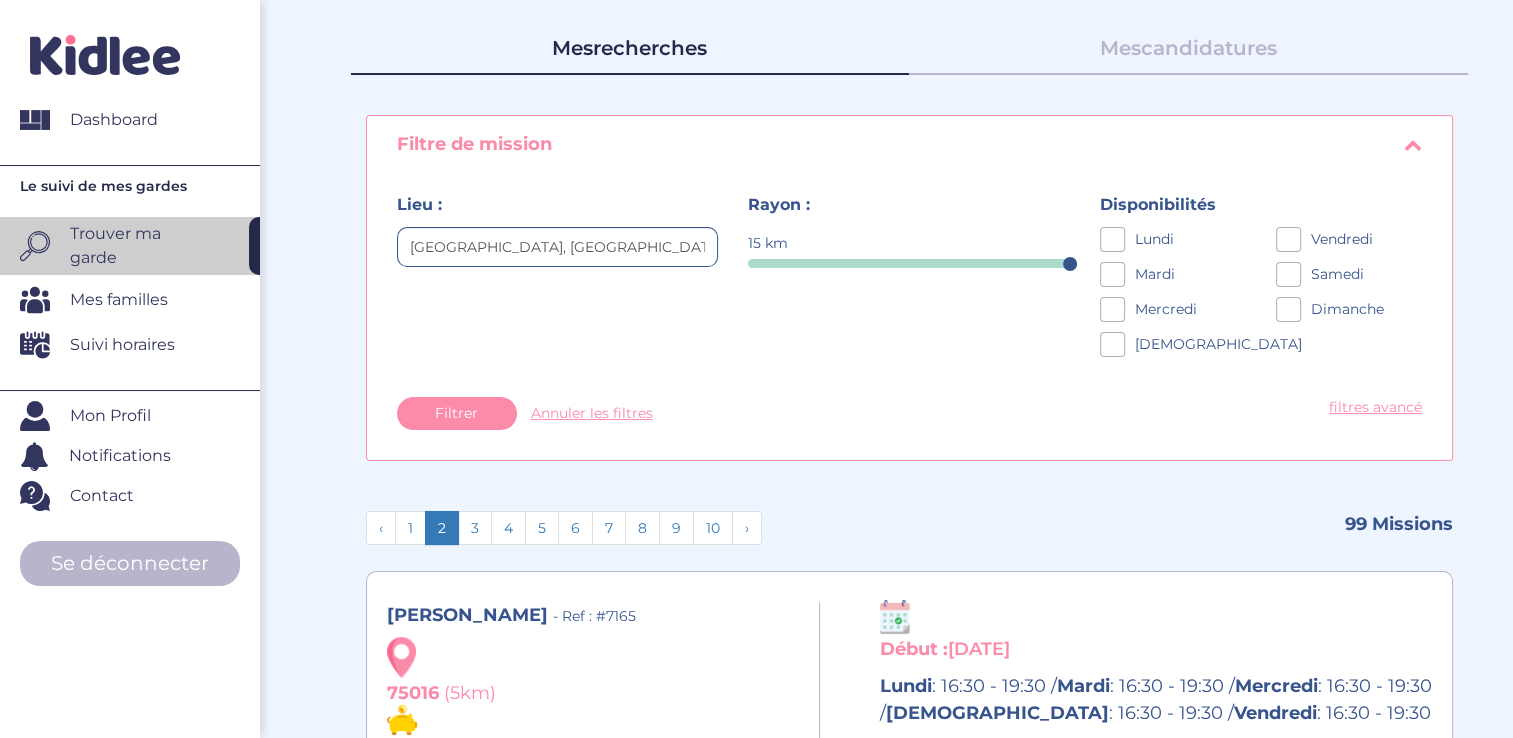 scroll, scrollTop: 81, scrollLeft: 0, axis: vertical 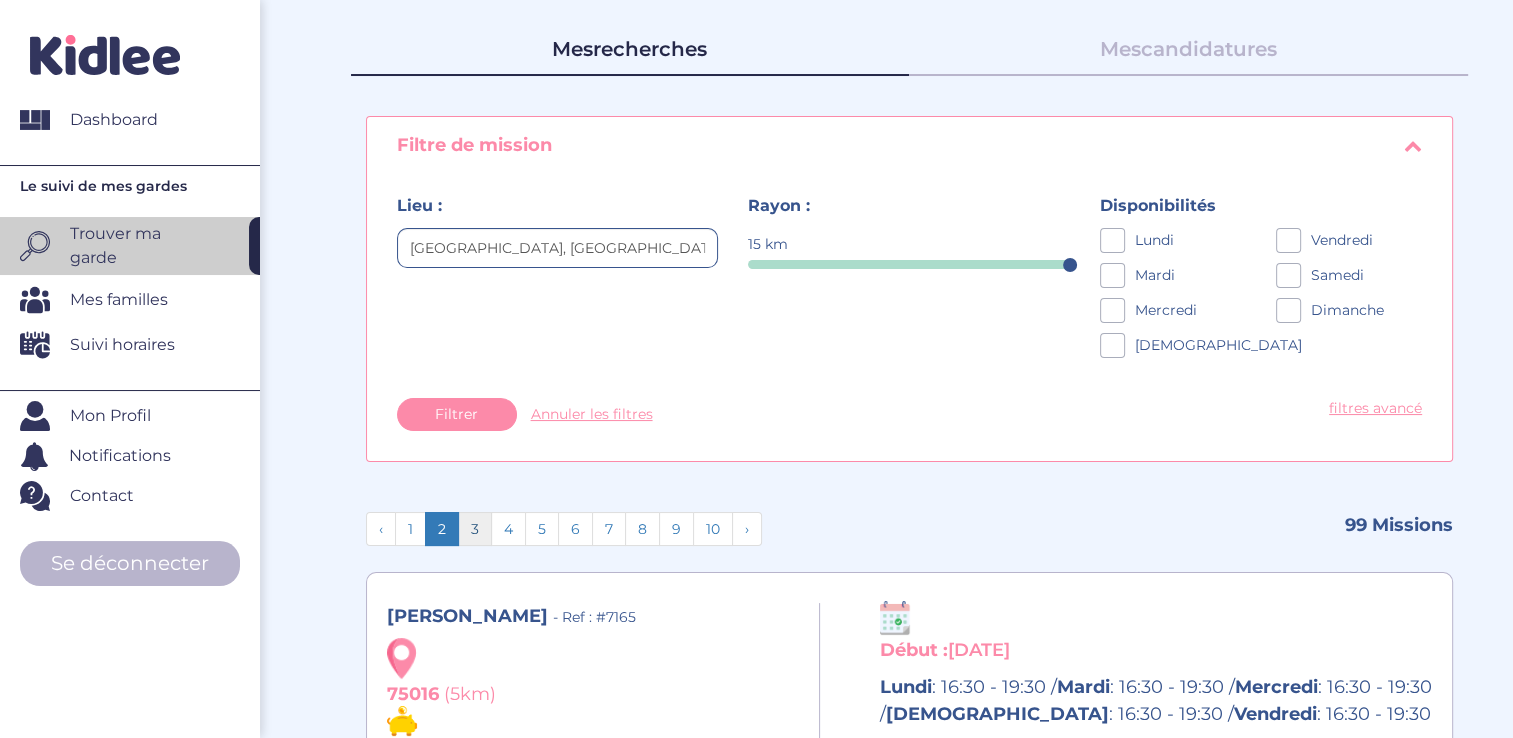 click on "3" at bounding box center [475, 529] 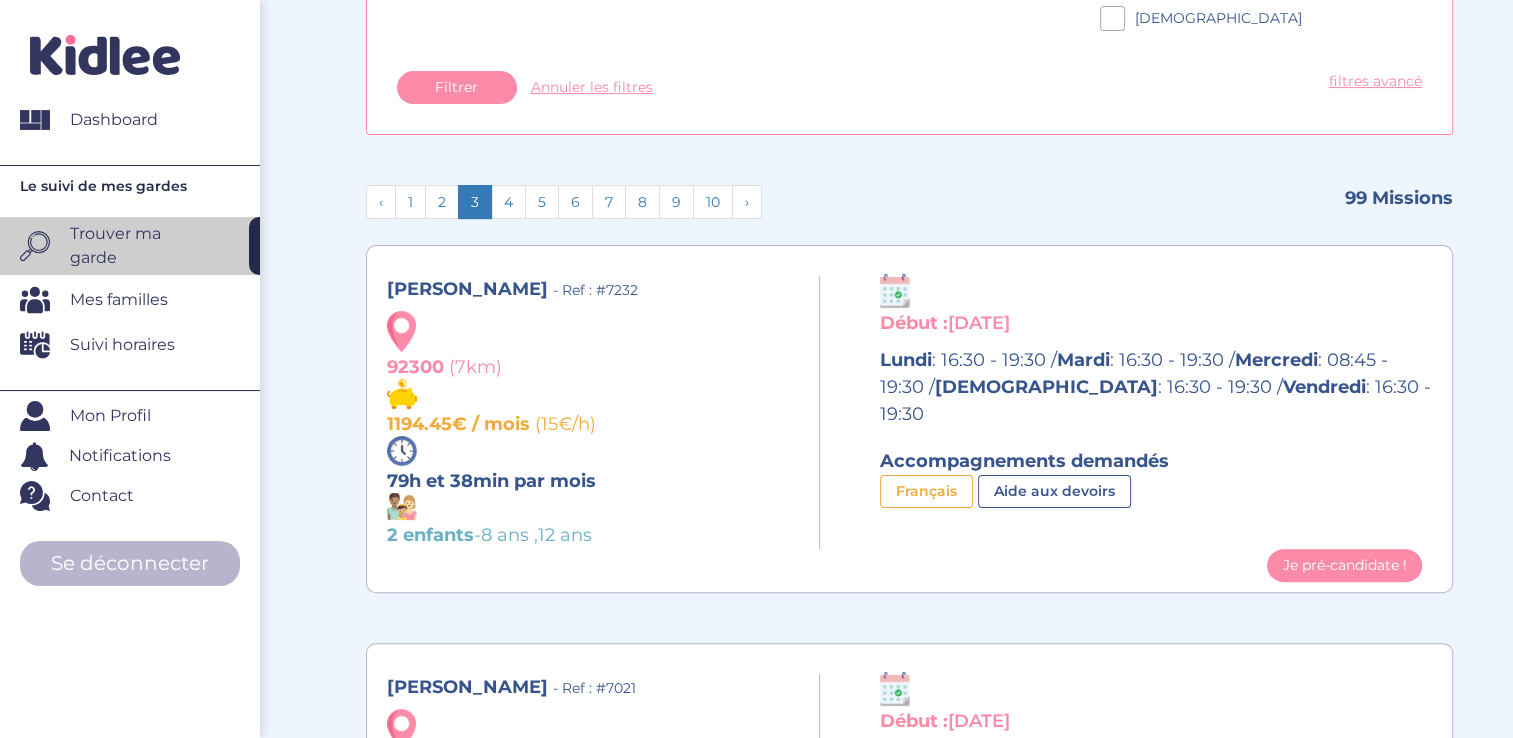 scroll, scrollTop: 404, scrollLeft: 0, axis: vertical 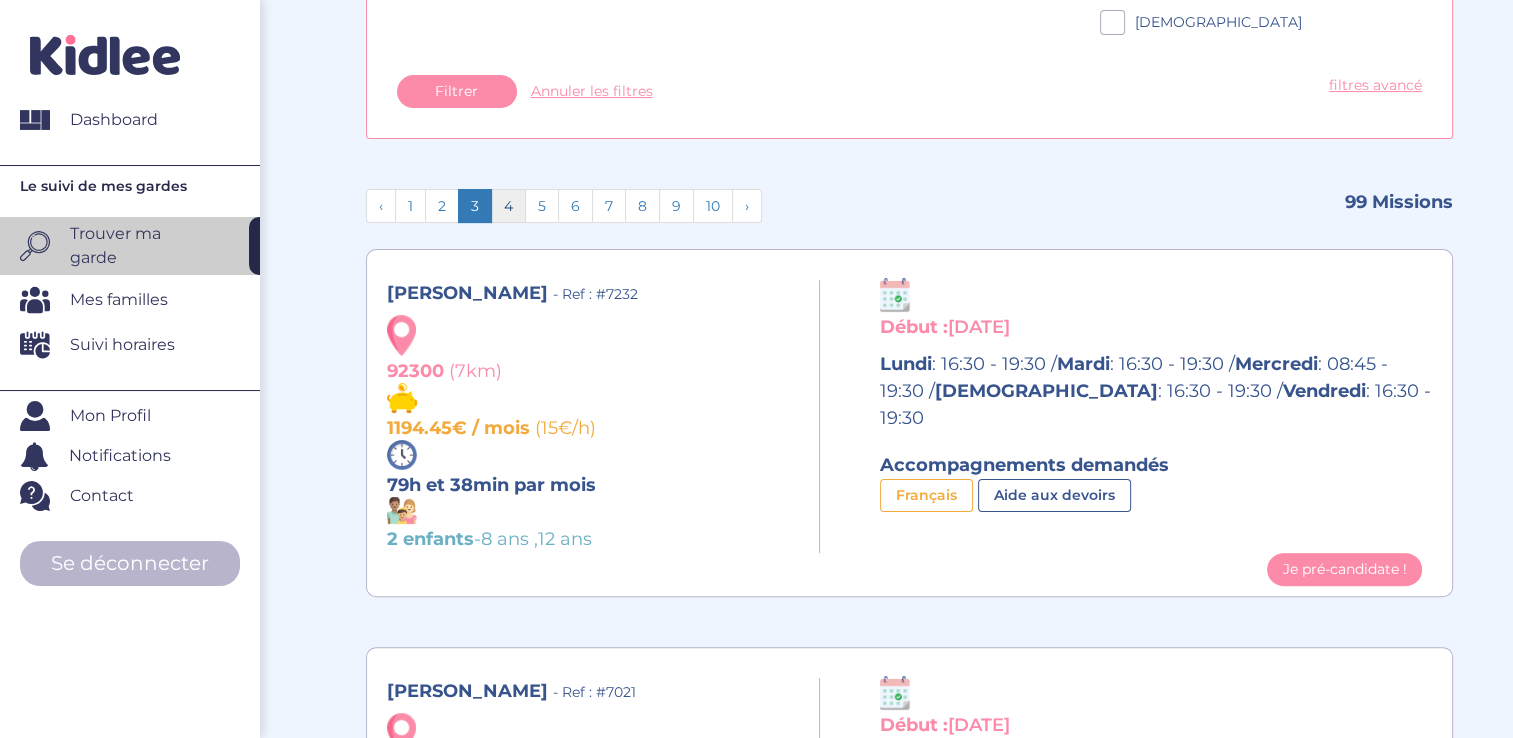click on "4" at bounding box center (508, 206) 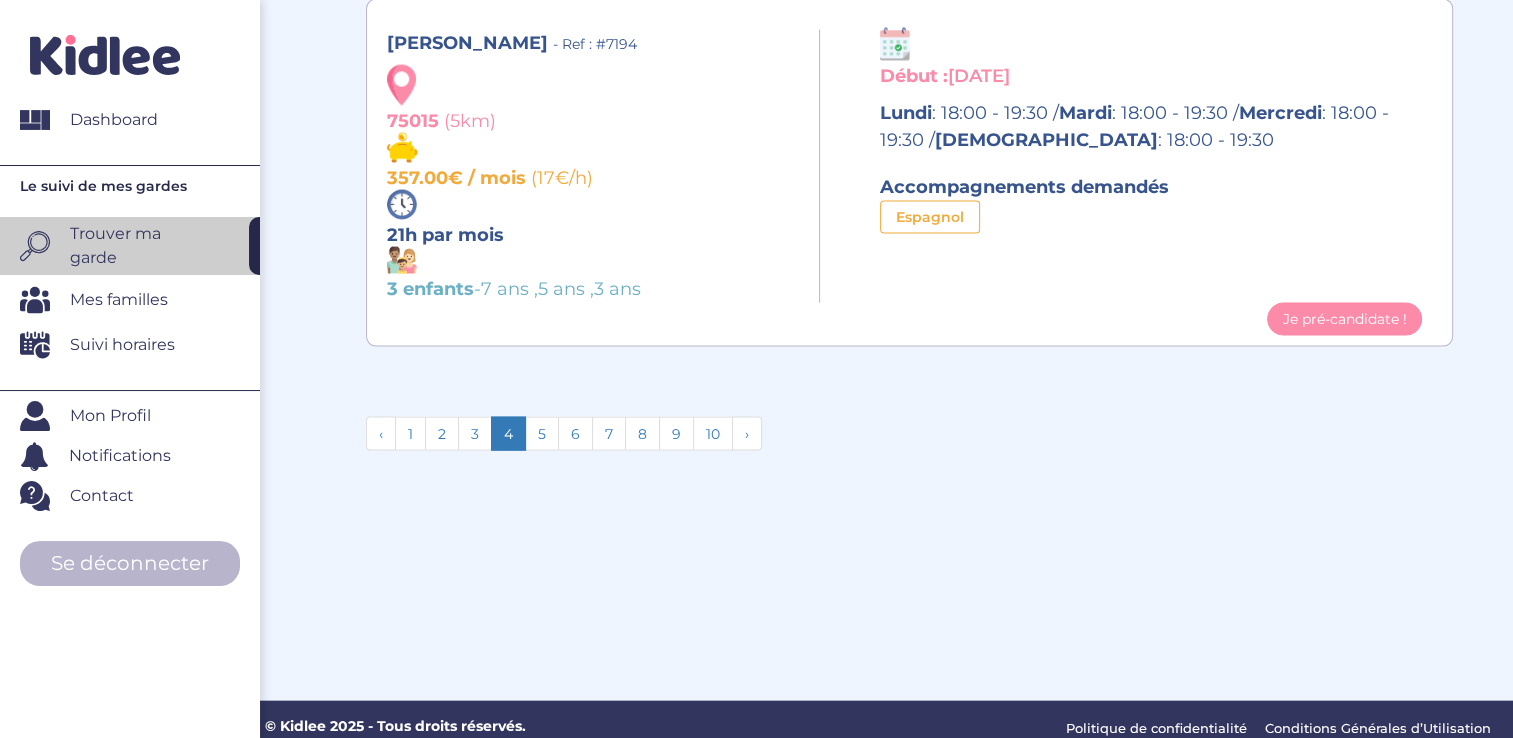 scroll, scrollTop: 4241, scrollLeft: 0, axis: vertical 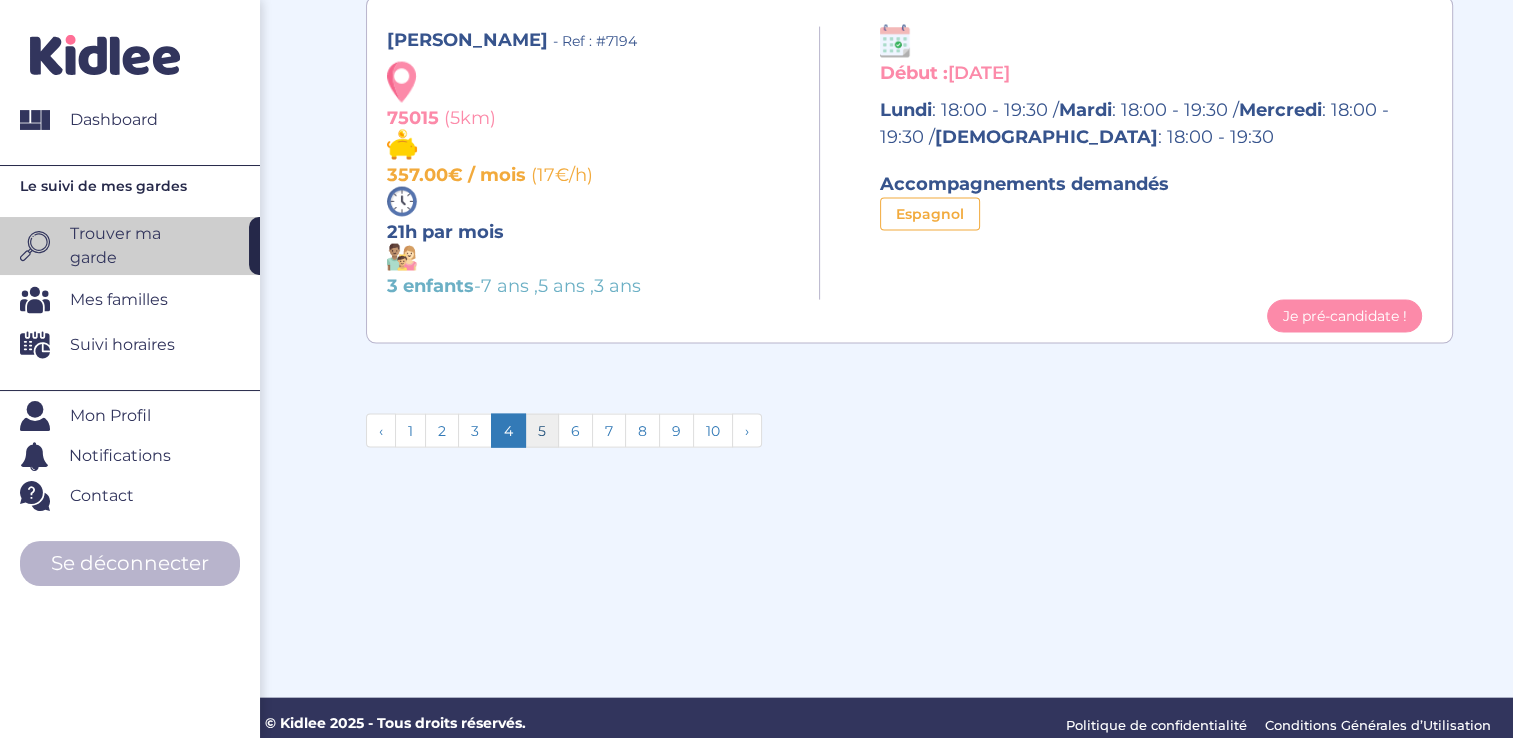 click on "5" at bounding box center (542, 431) 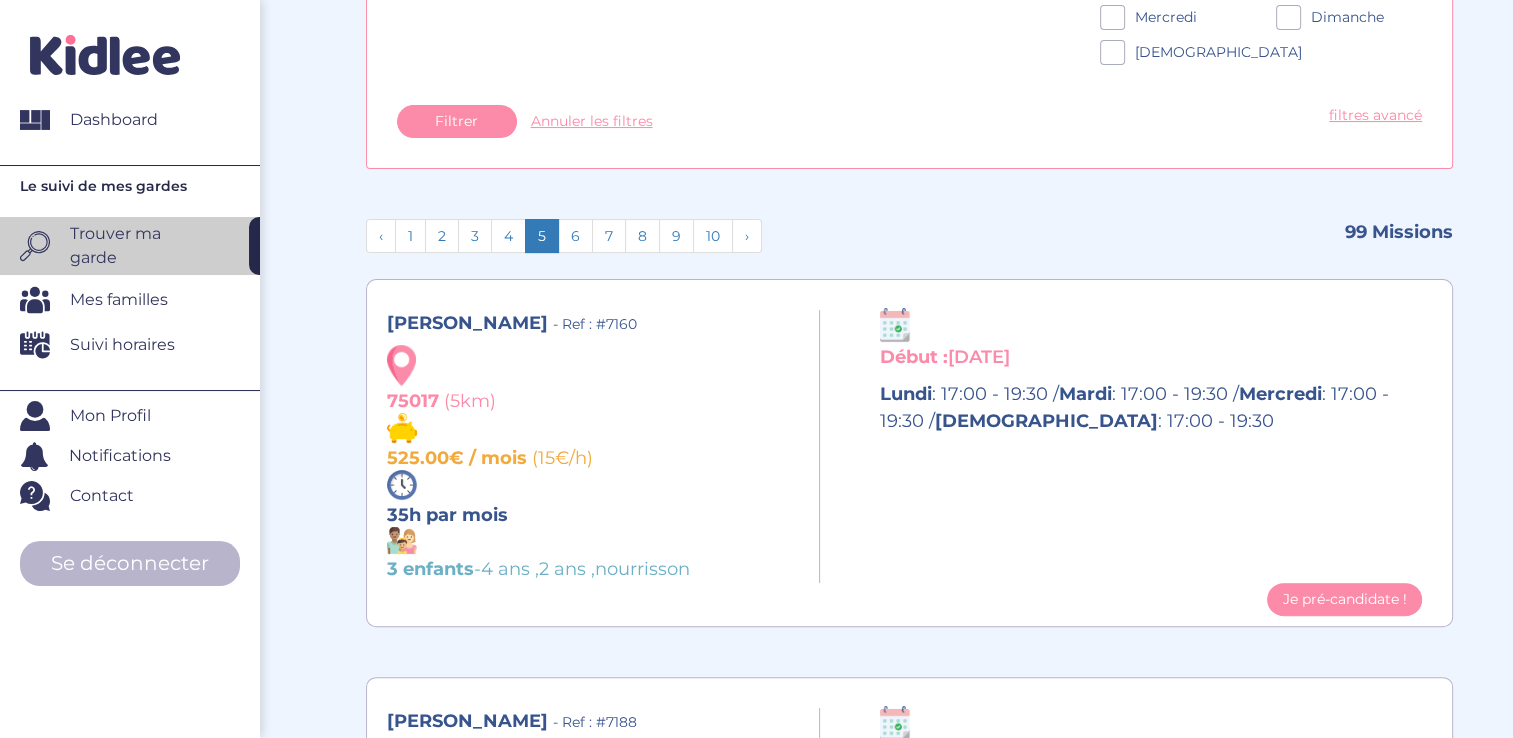 scroll, scrollTop: 370, scrollLeft: 0, axis: vertical 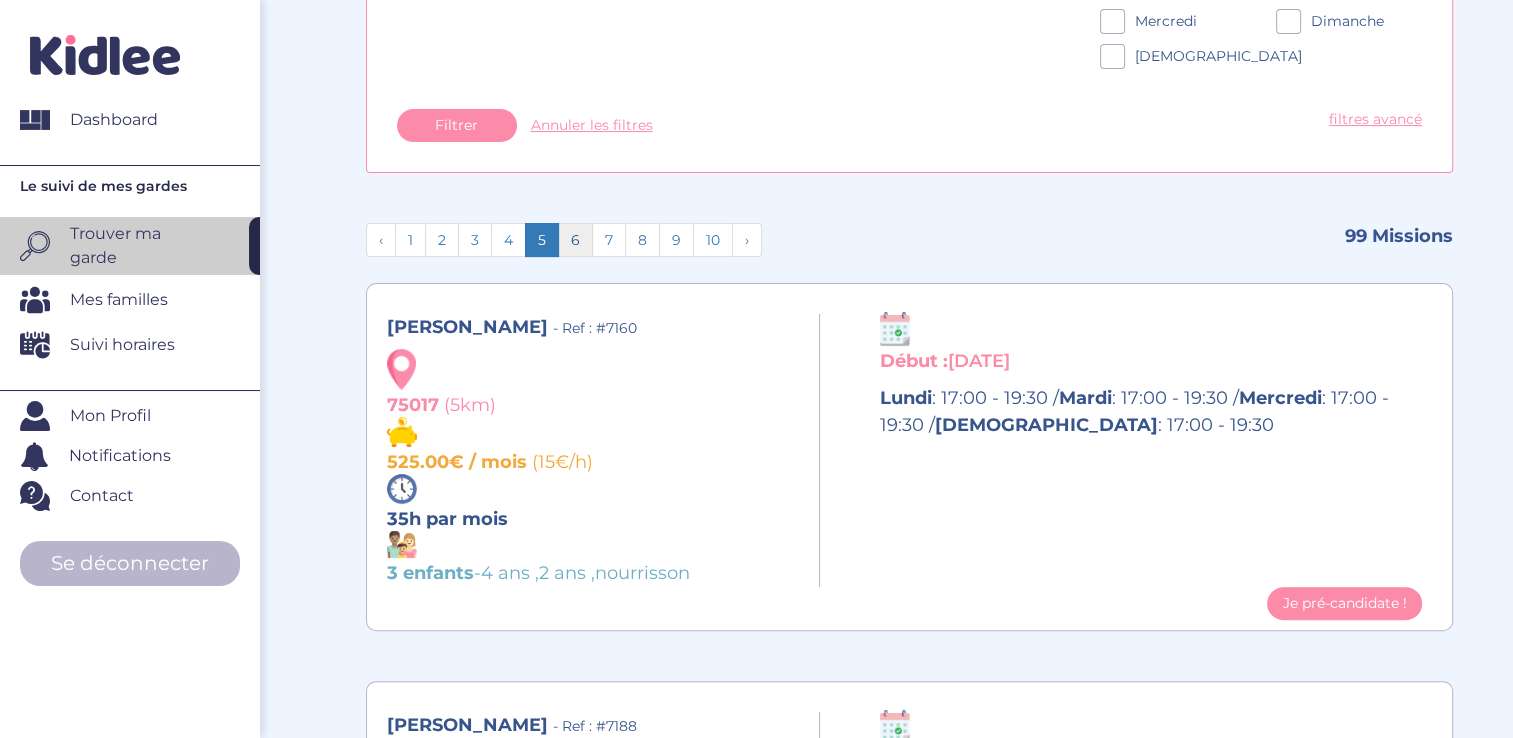 click on "6" at bounding box center [575, 240] 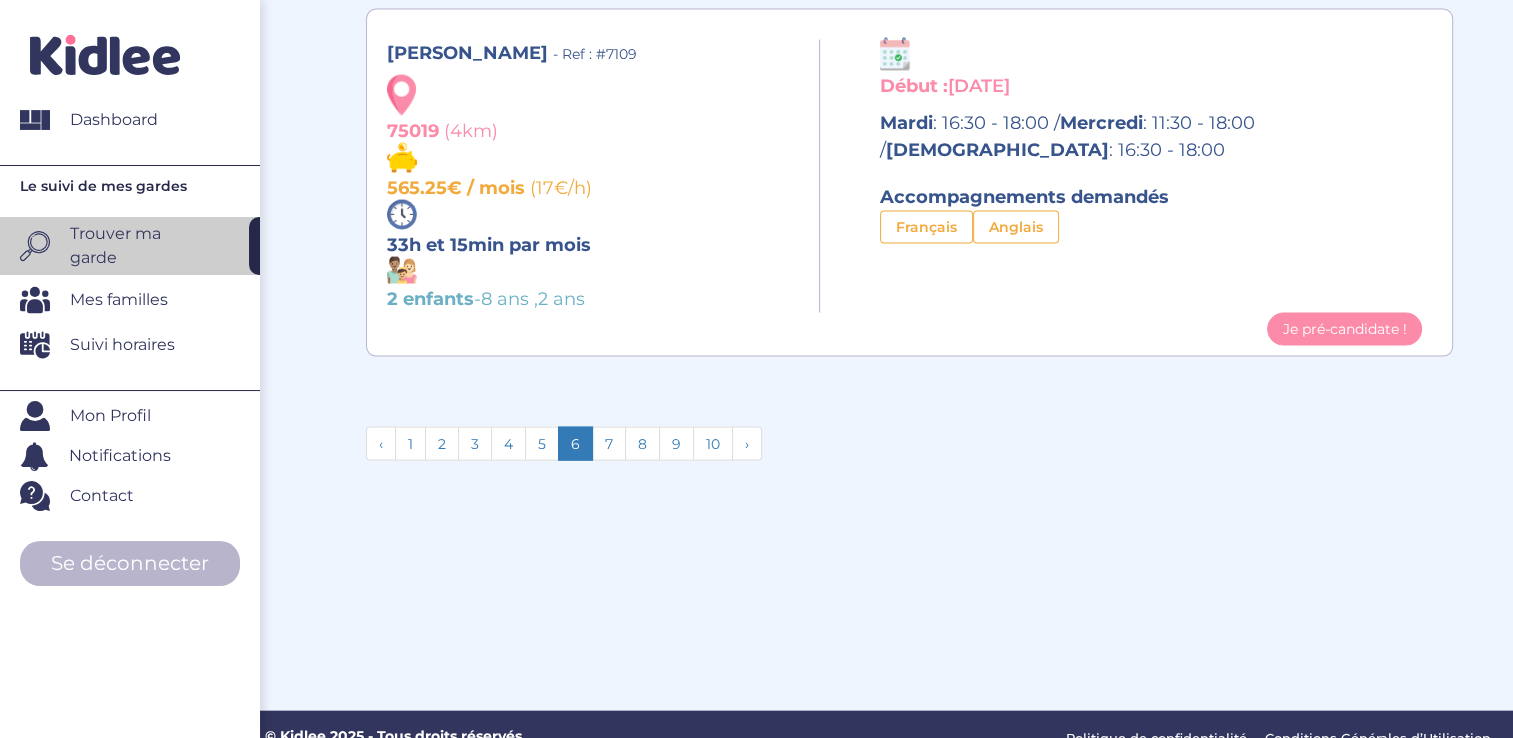 scroll, scrollTop: 4245, scrollLeft: 0, axis: vertical 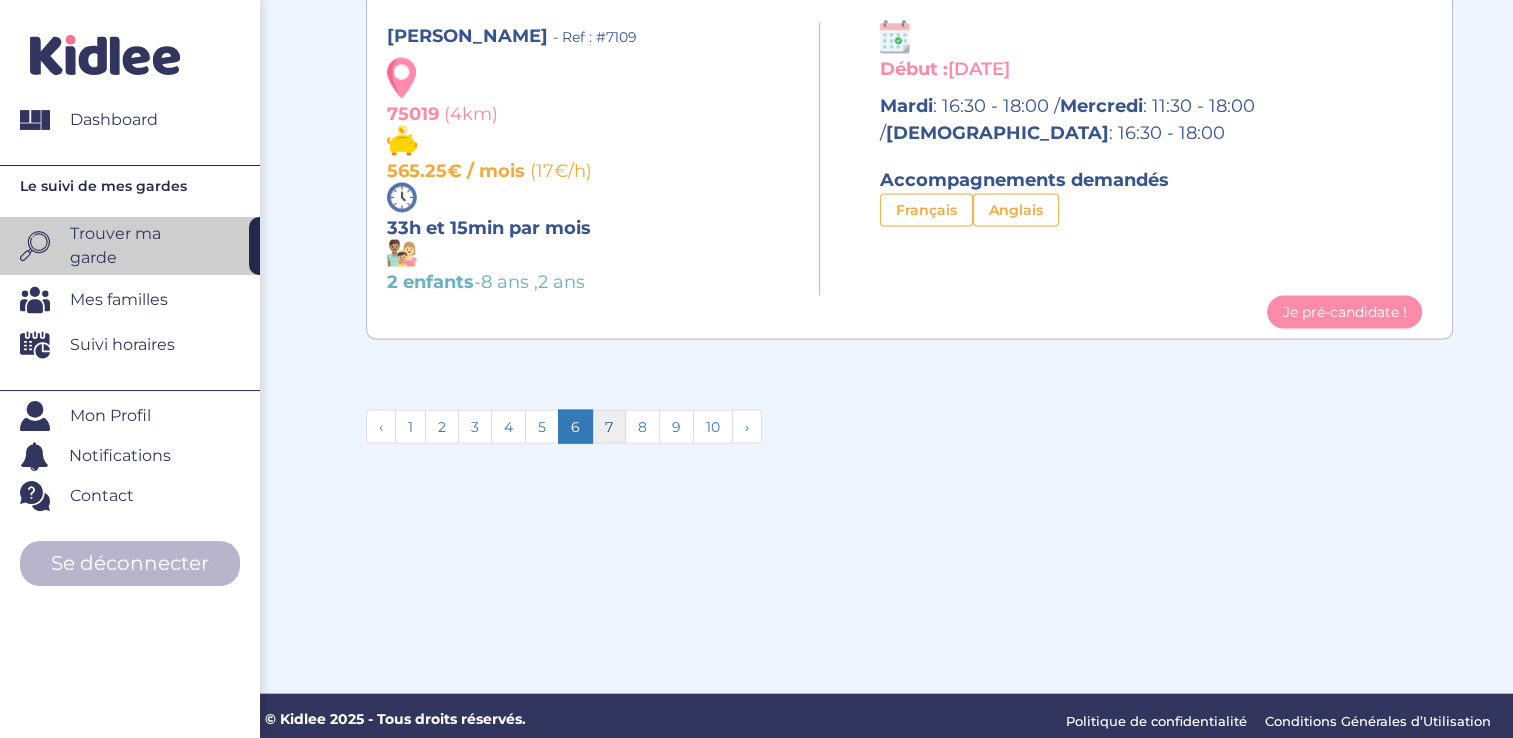 click on "7" at bounding box center (609, 427) 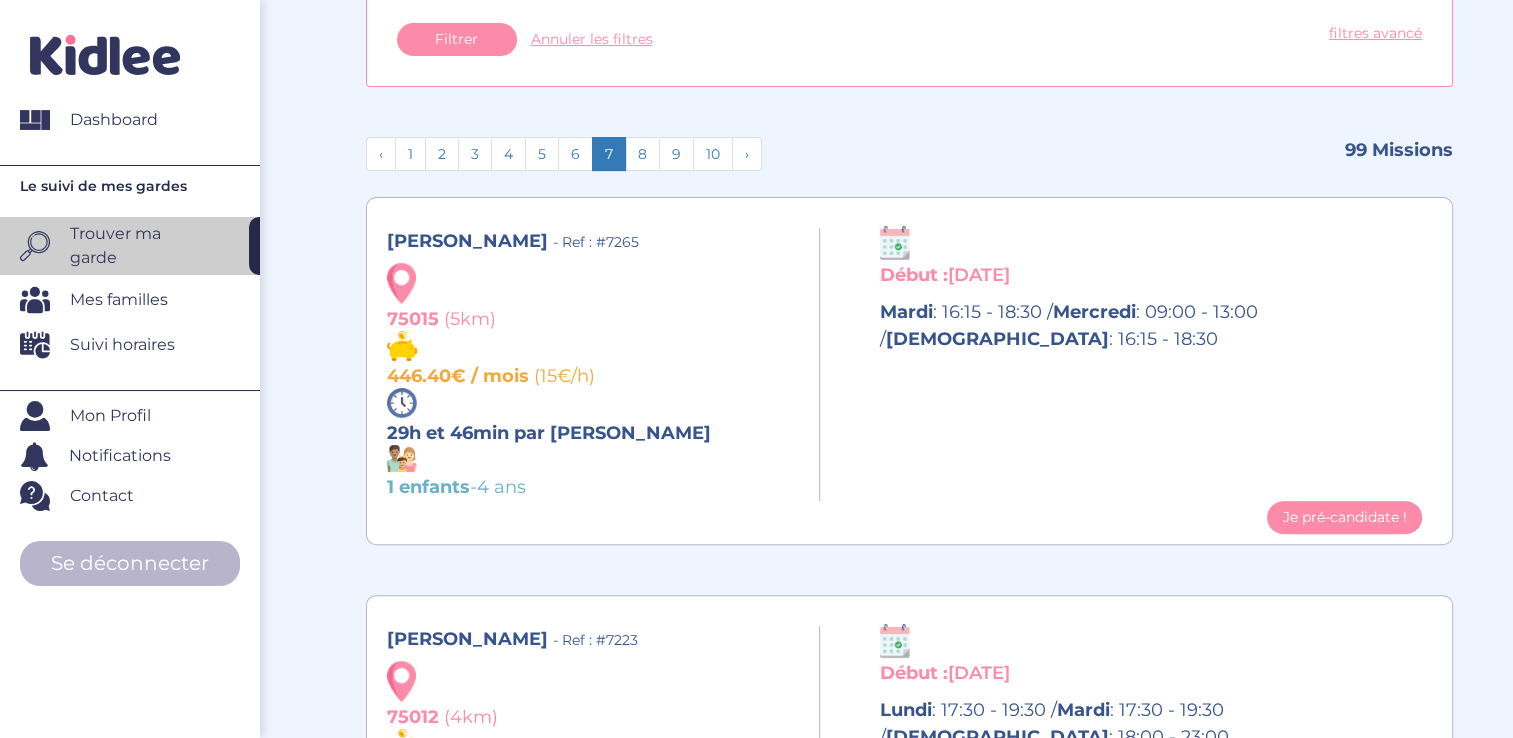 scroll, scrollTop: 424, scrollLeft: 0, axis: vertical 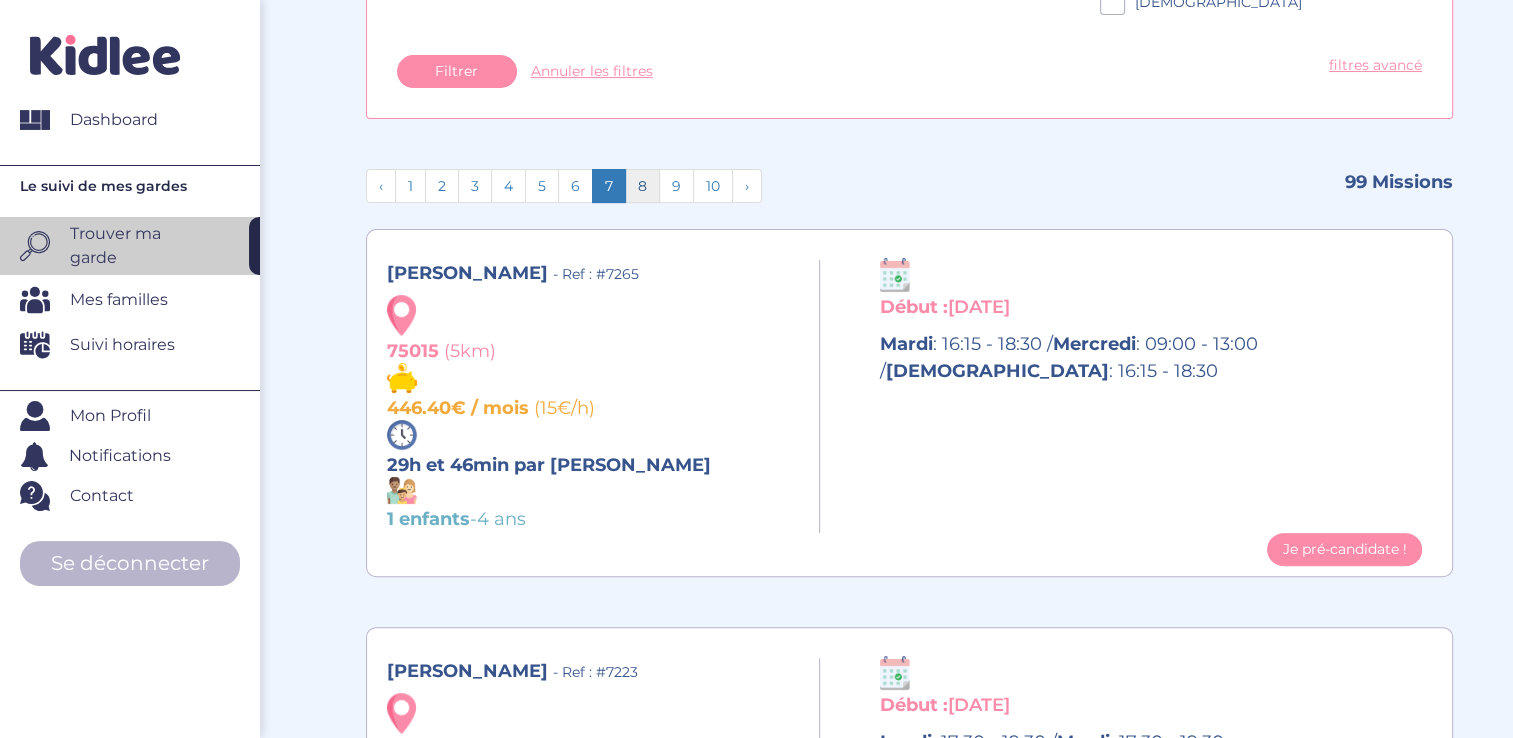 click on "8" at bounding box center [642, 186] 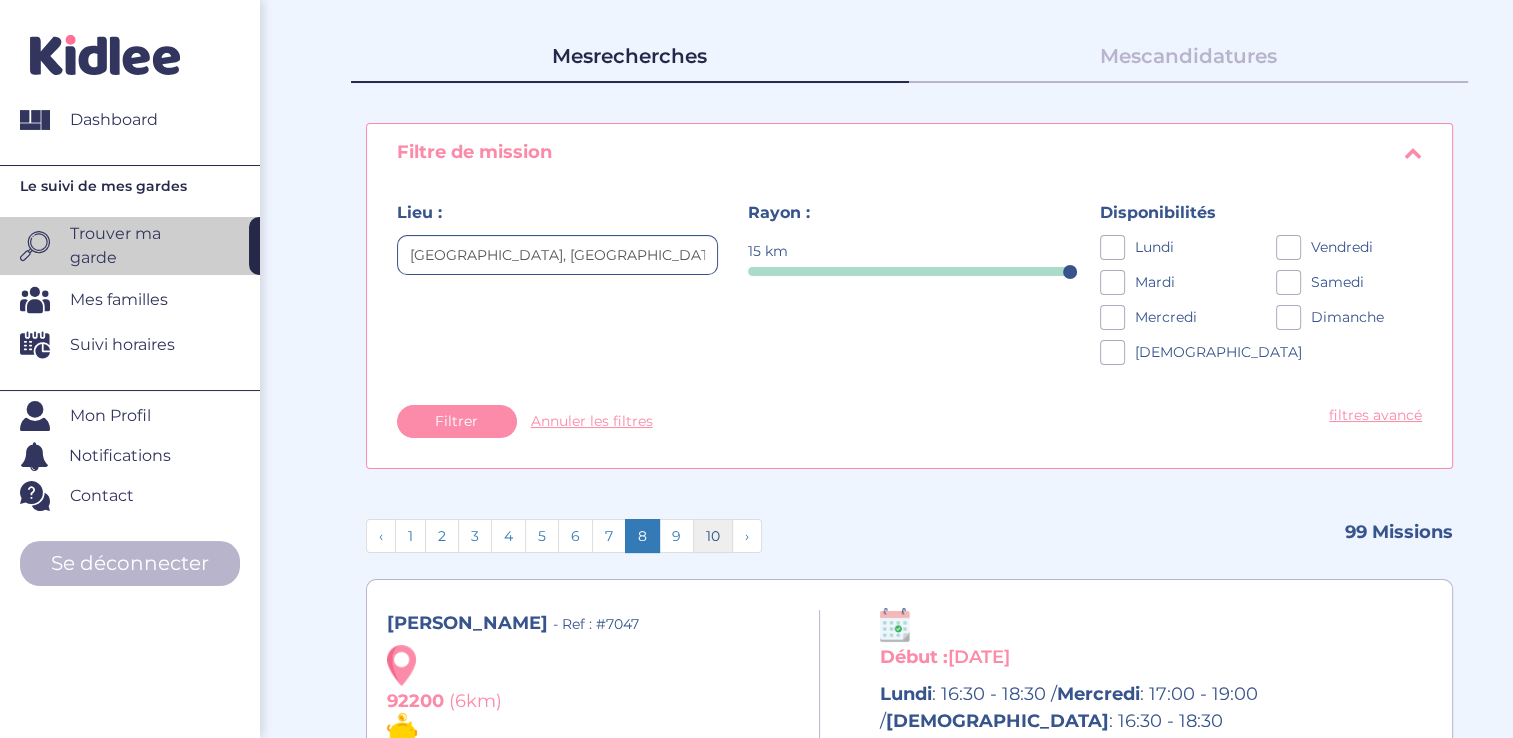 scroll, scrollTop: 73, scrollLeft: 0, axis: vertical 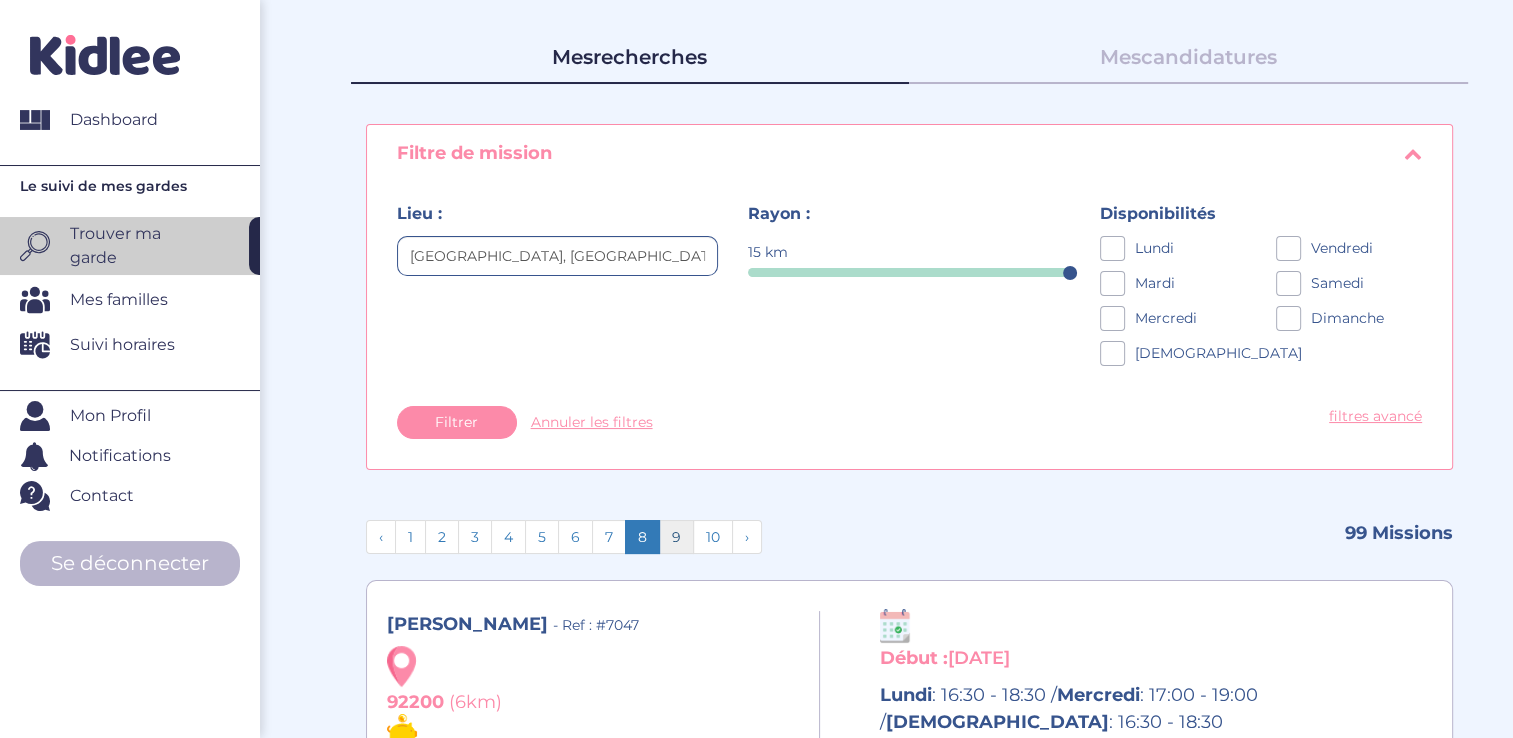 click on "9" at bounding box center (676, 537) 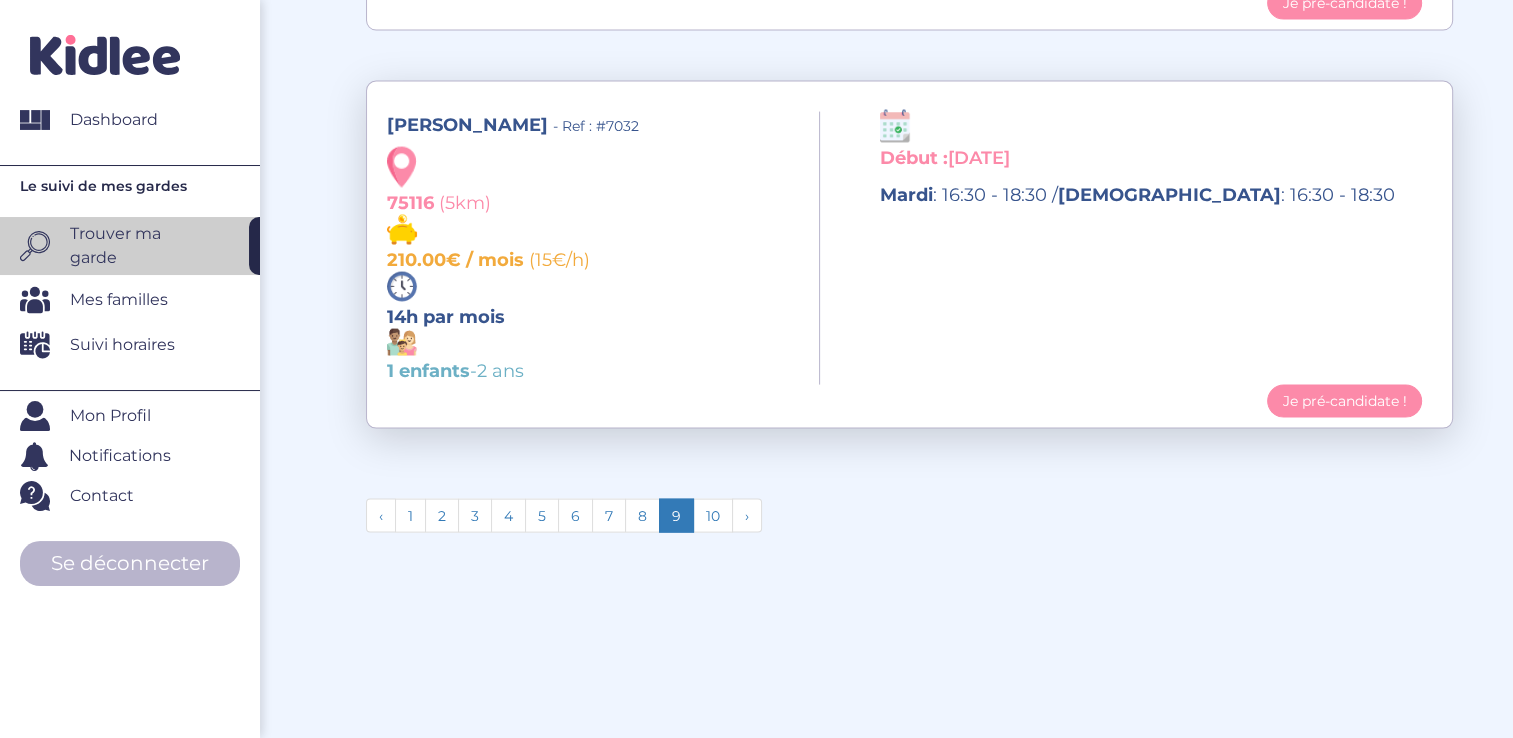 scroll, scrollTop: 4185, scrollLeft: 0, axis: vertical 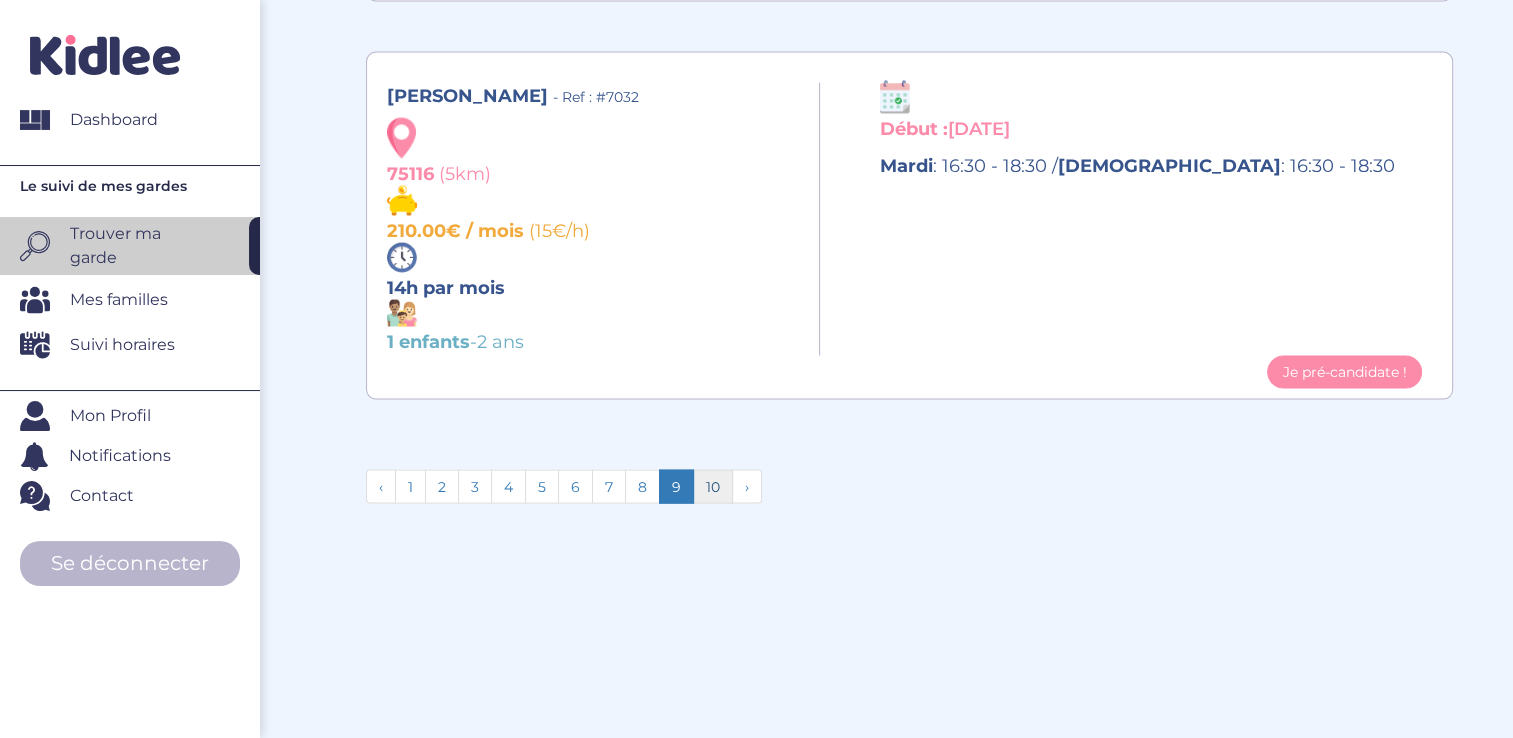 click on "10" at bounding box center [713, 487] 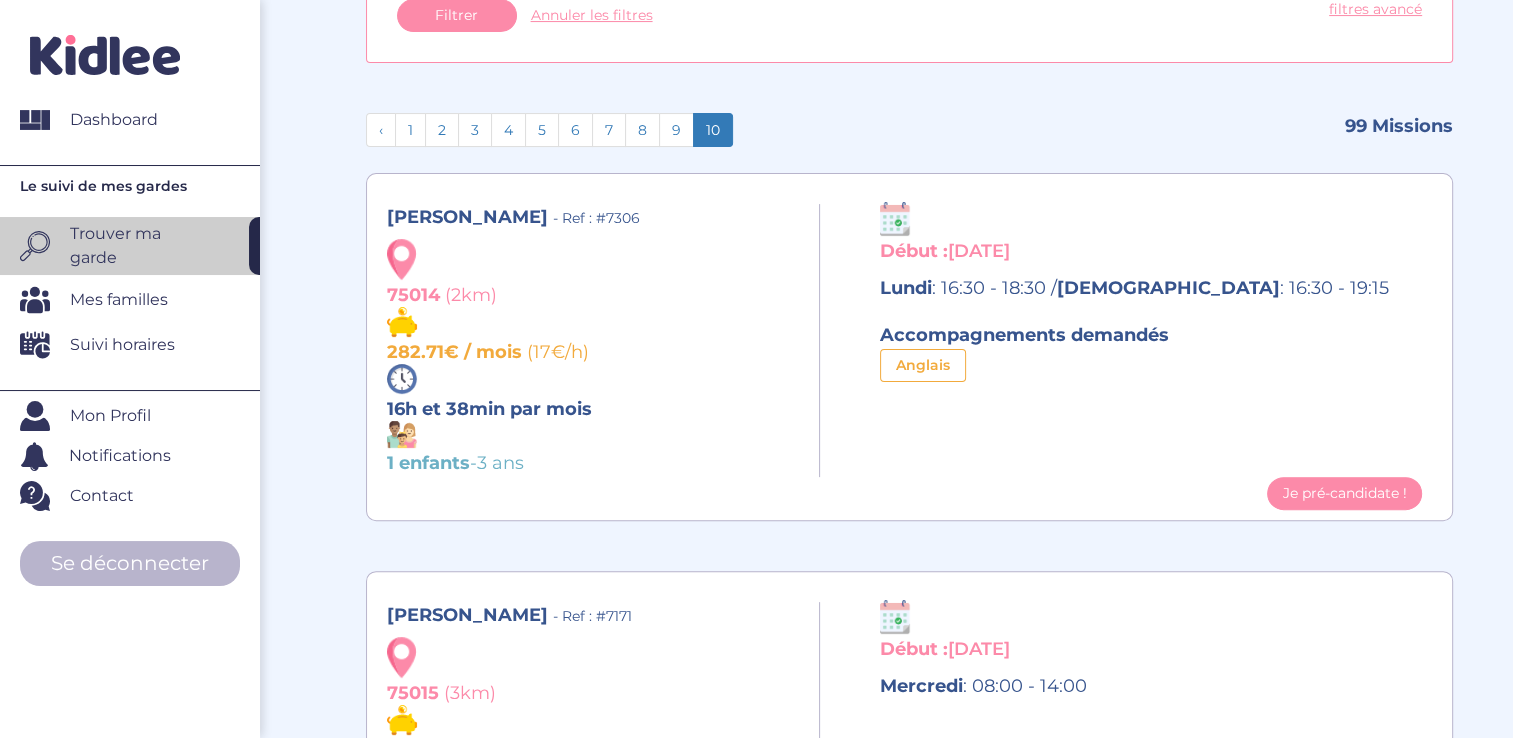 scroll, scrollTop: 0, scrollLeft: 0, axis: both 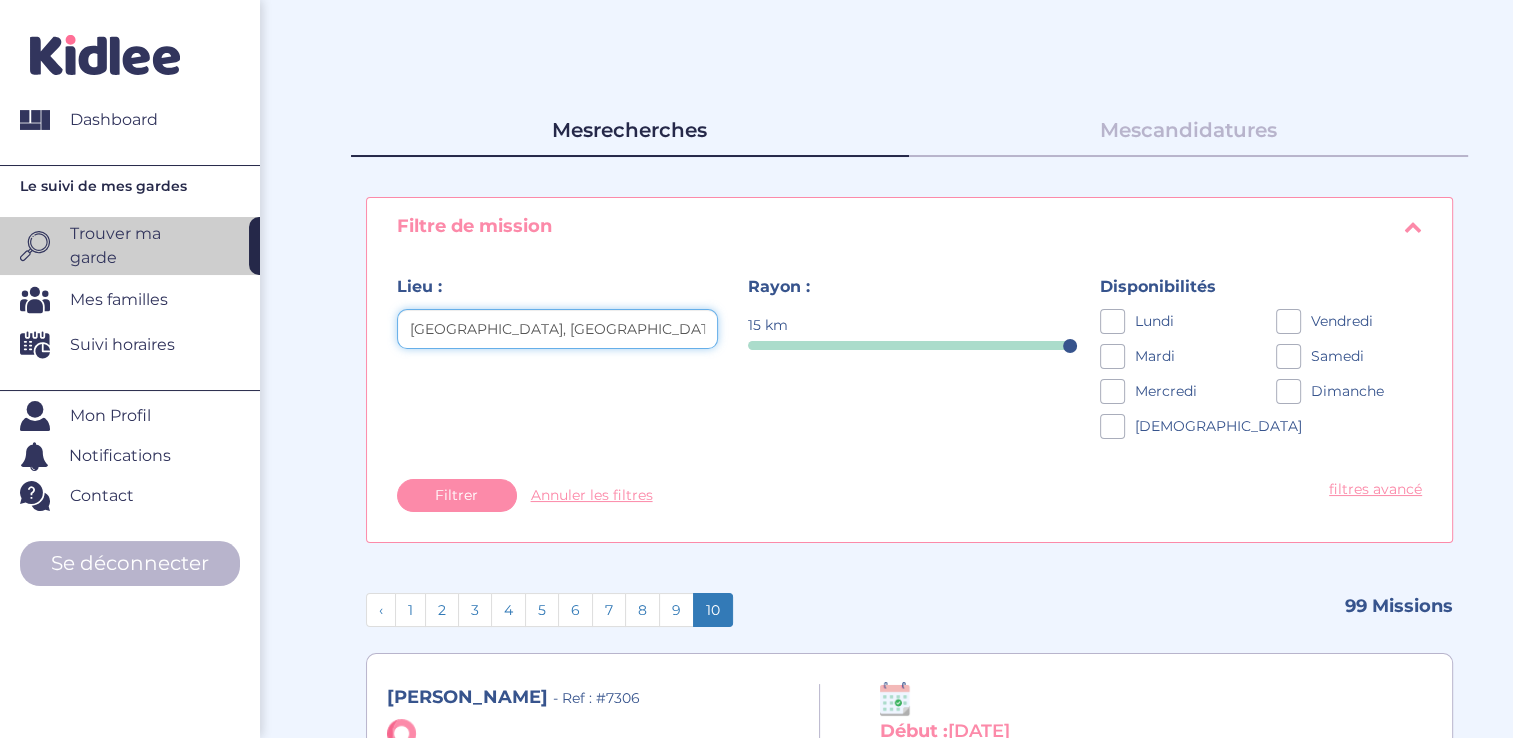 drag, startPoint x: 568, startPoint y: 317, endPoint x: 18, endPoint y: 331, distance: 550.17816 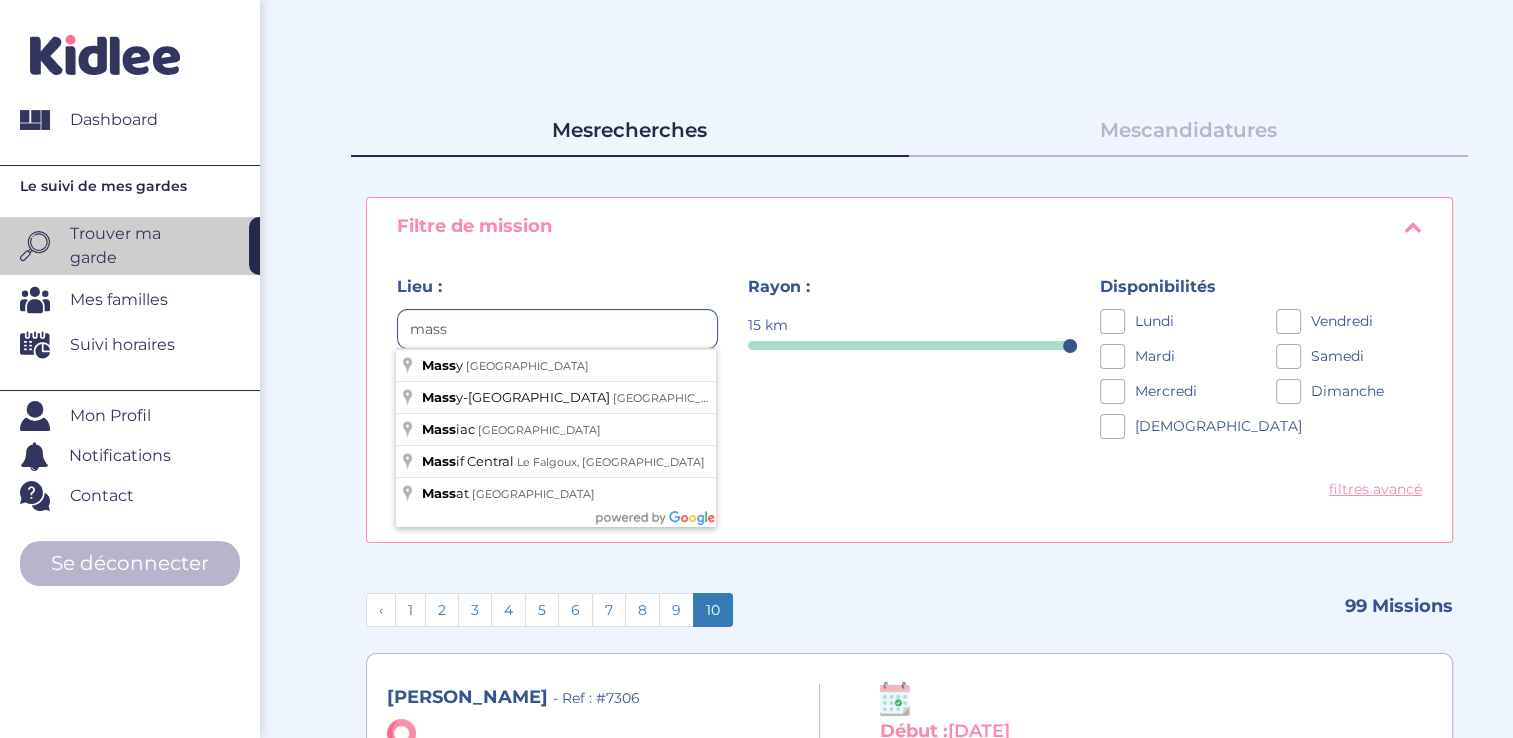 type on "Massy, France" 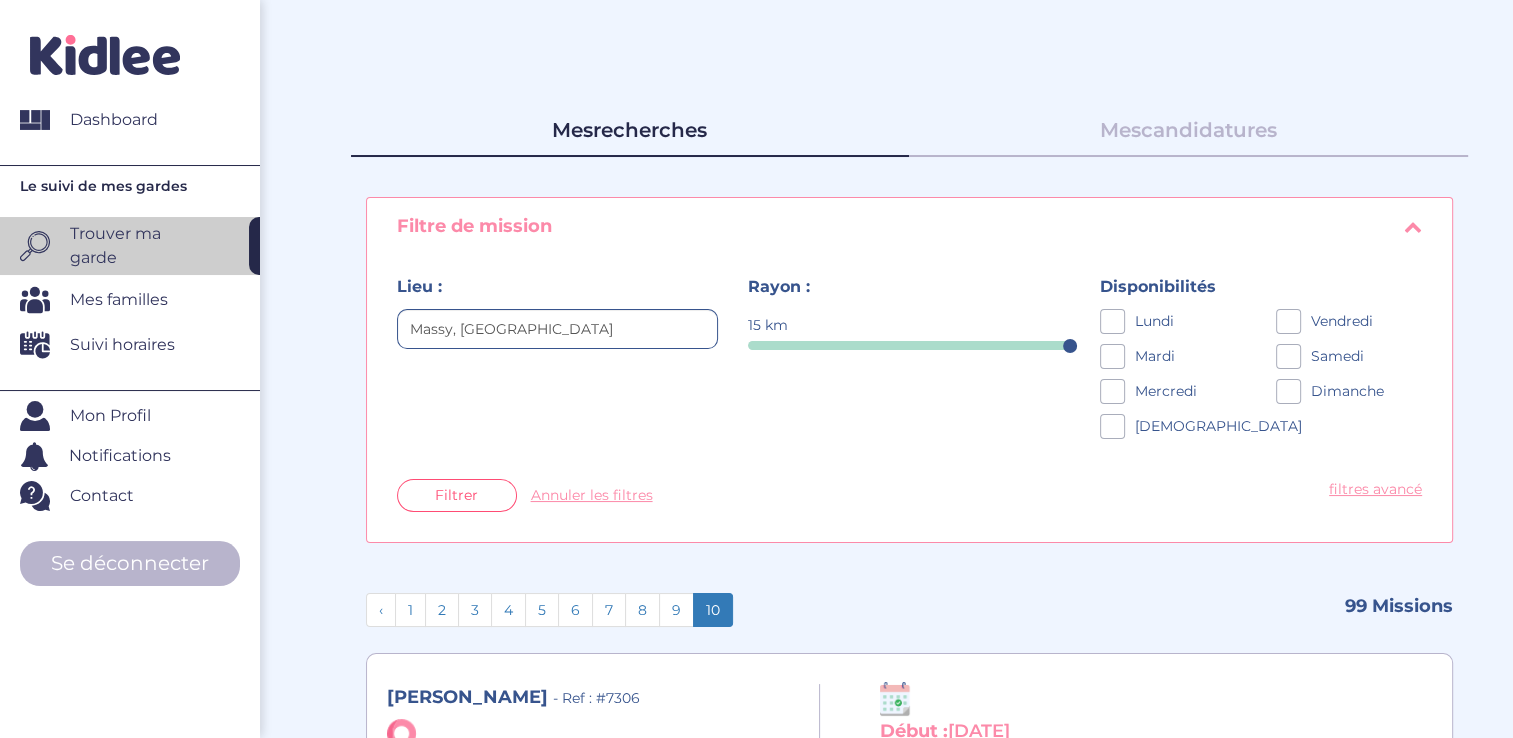 click on "Filtrer" at bounding box center (456, 495) 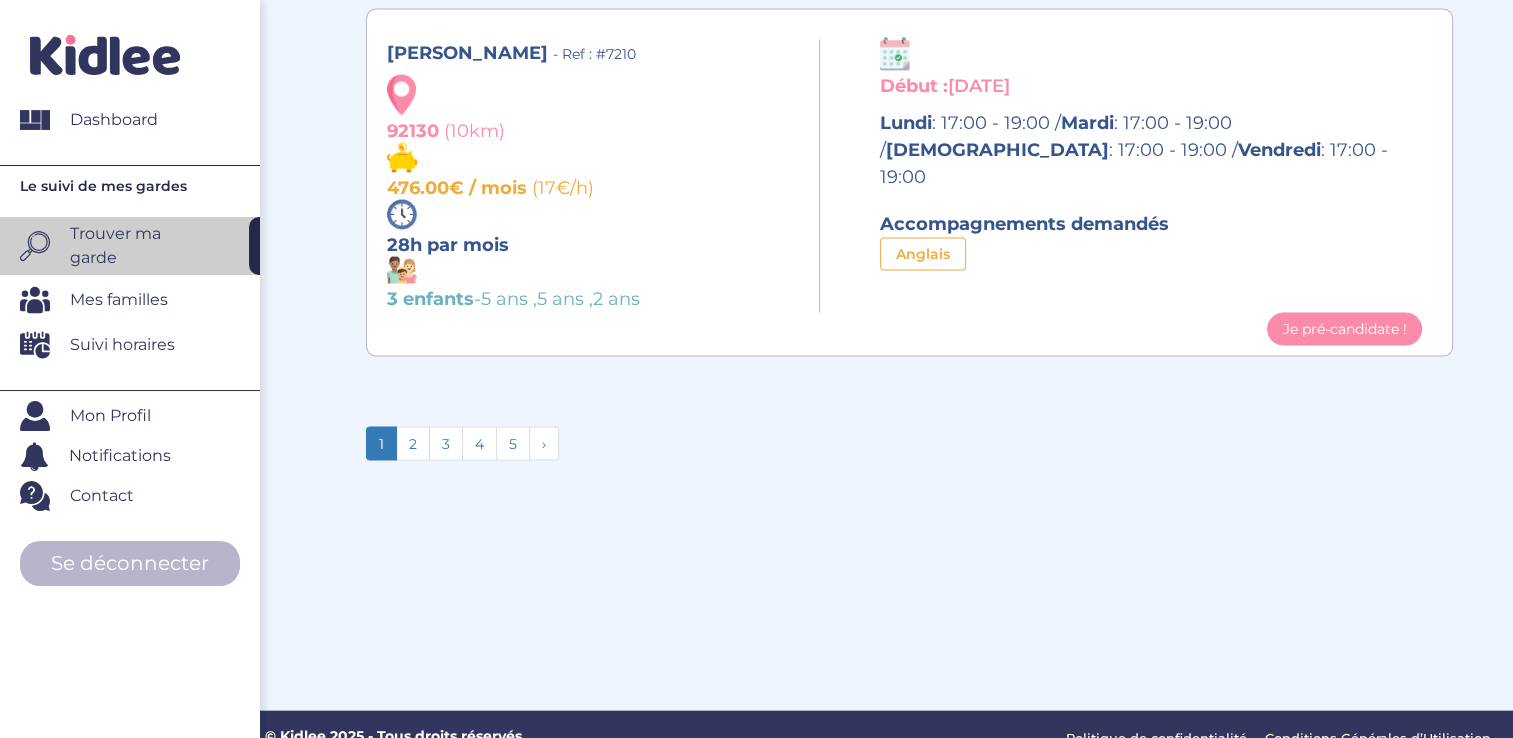 scroll, scrollTop: 4245, scrollLeft: 0, axis: vertical 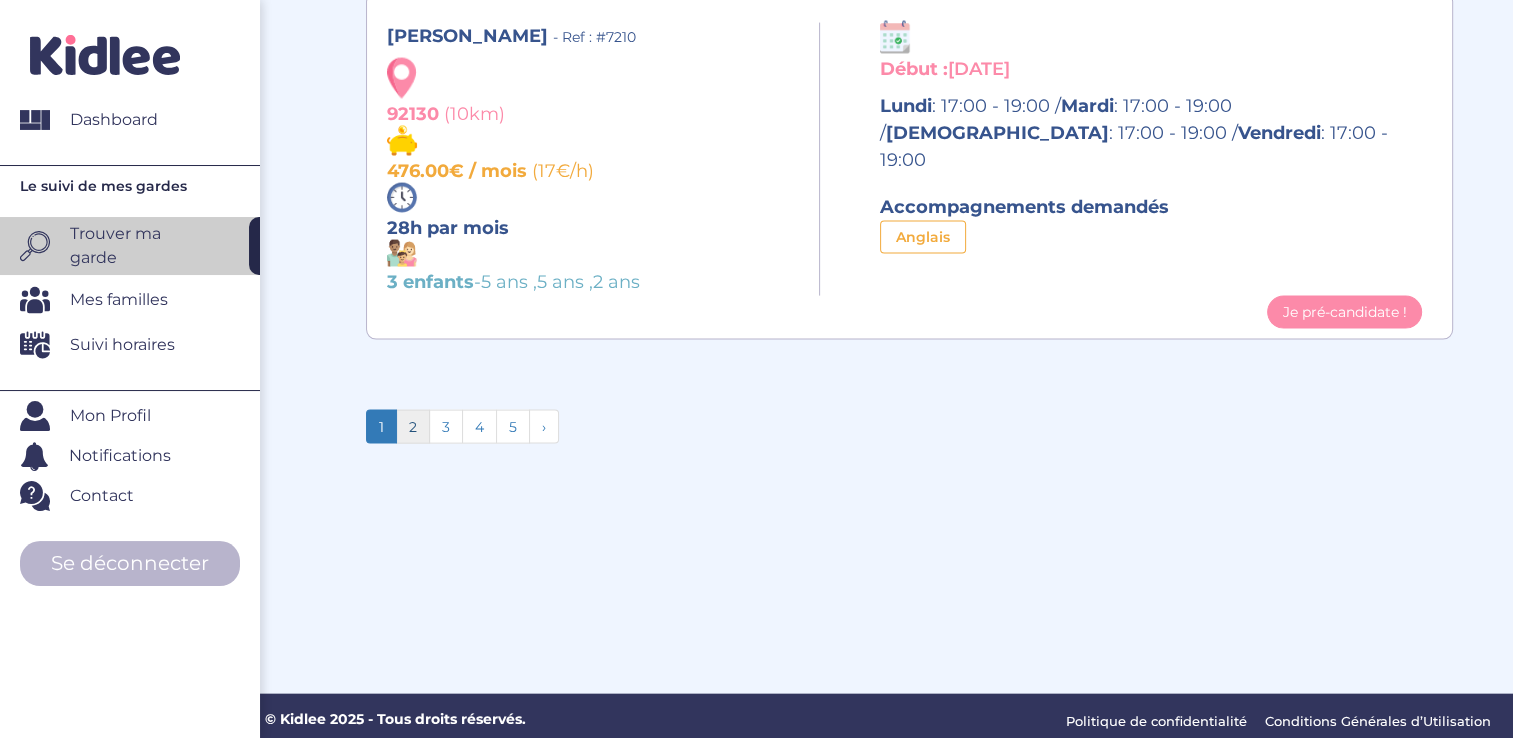 click on "2" at bounding box center (413, 427) 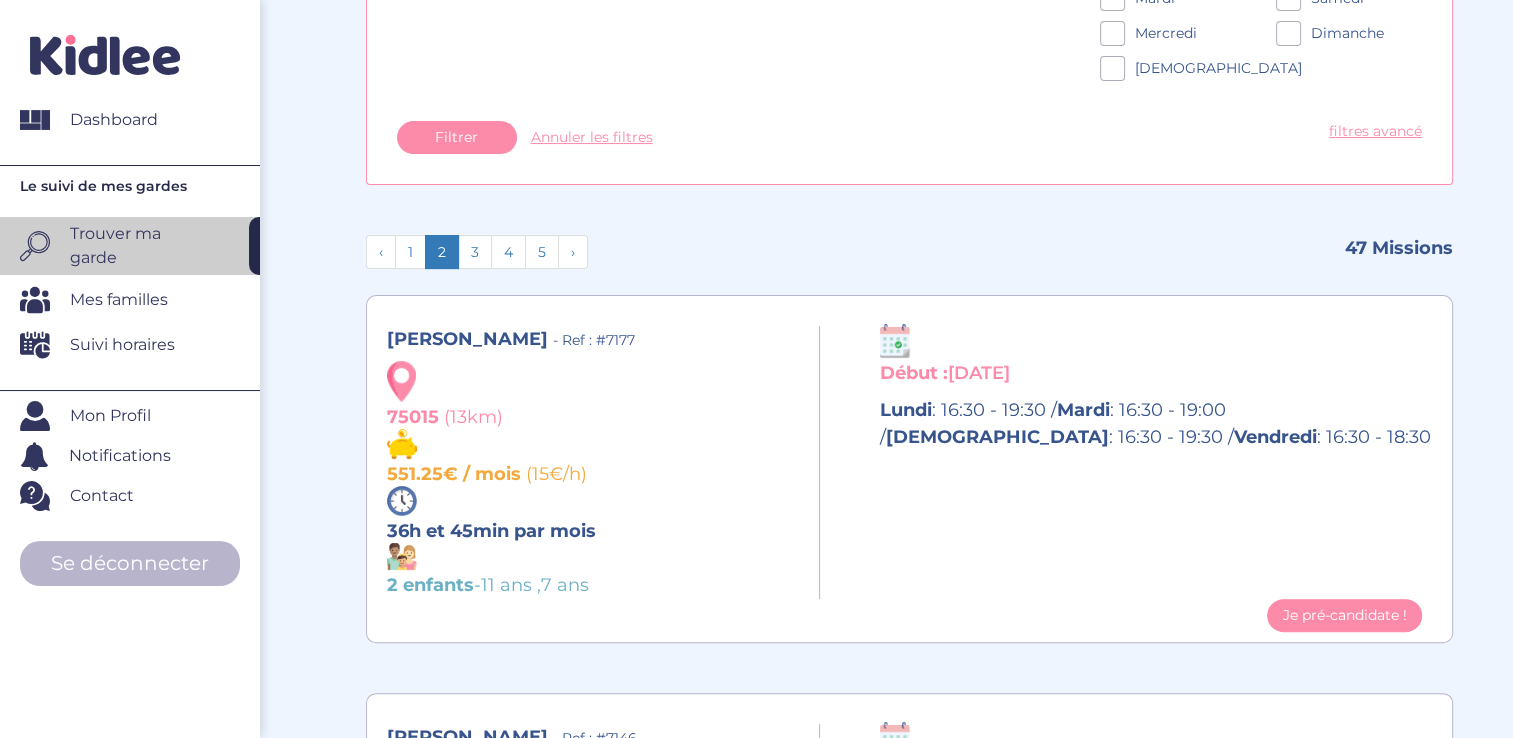 scroll, scrollTop: 352, scrollLeft: 0, axis: vertical 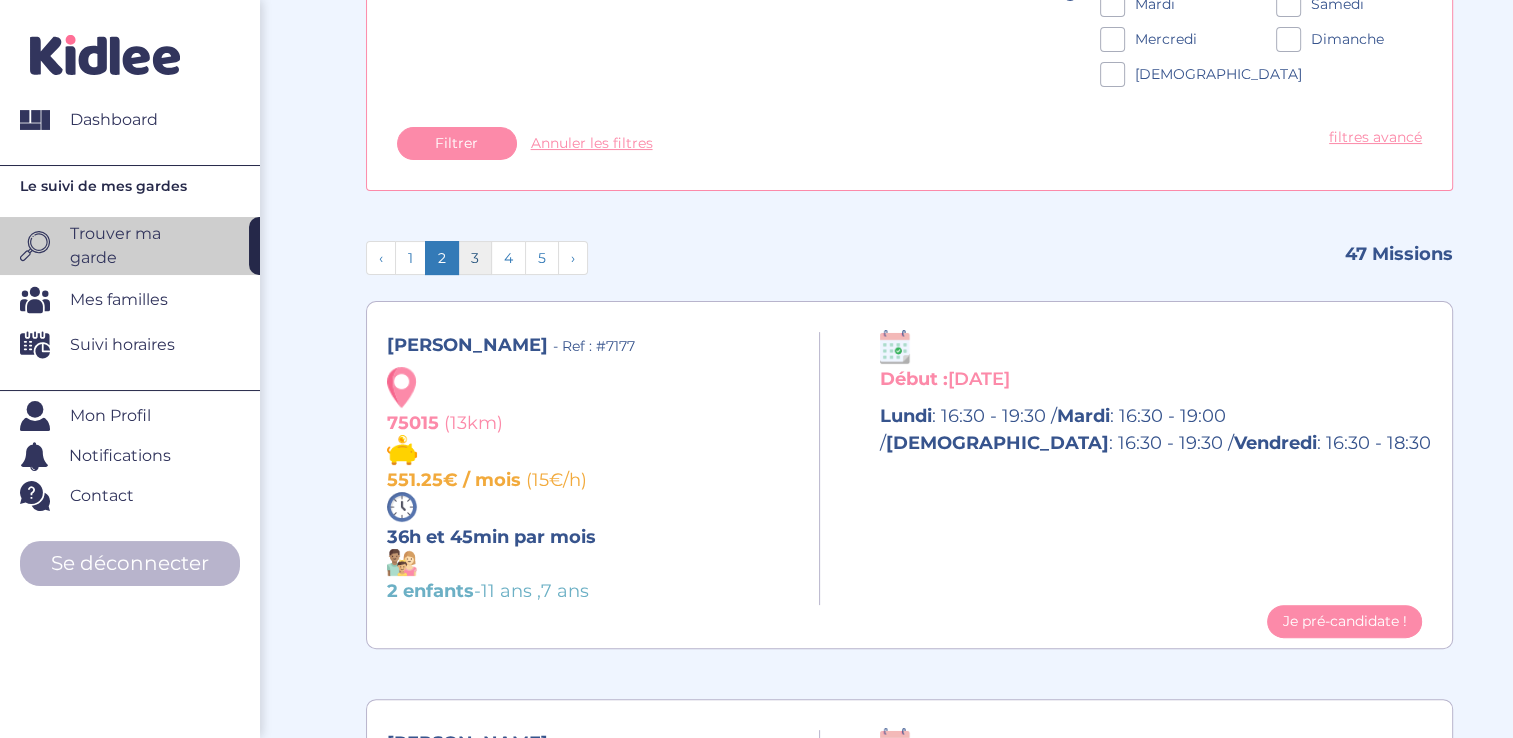 click on "3" at bounding box center [475, 258] 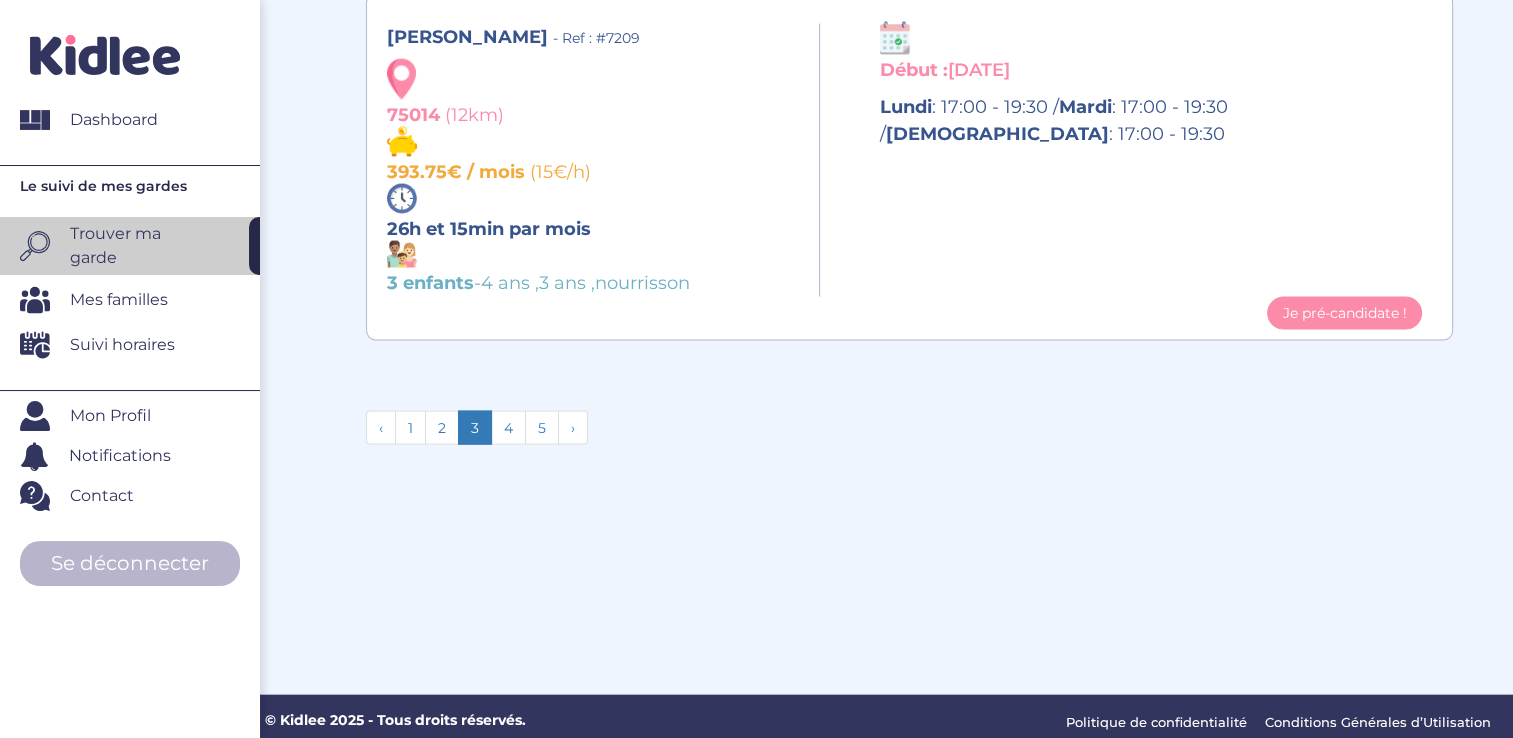 scroll, scrollTop: 4245, scrollLeft: 0, axis: vertical 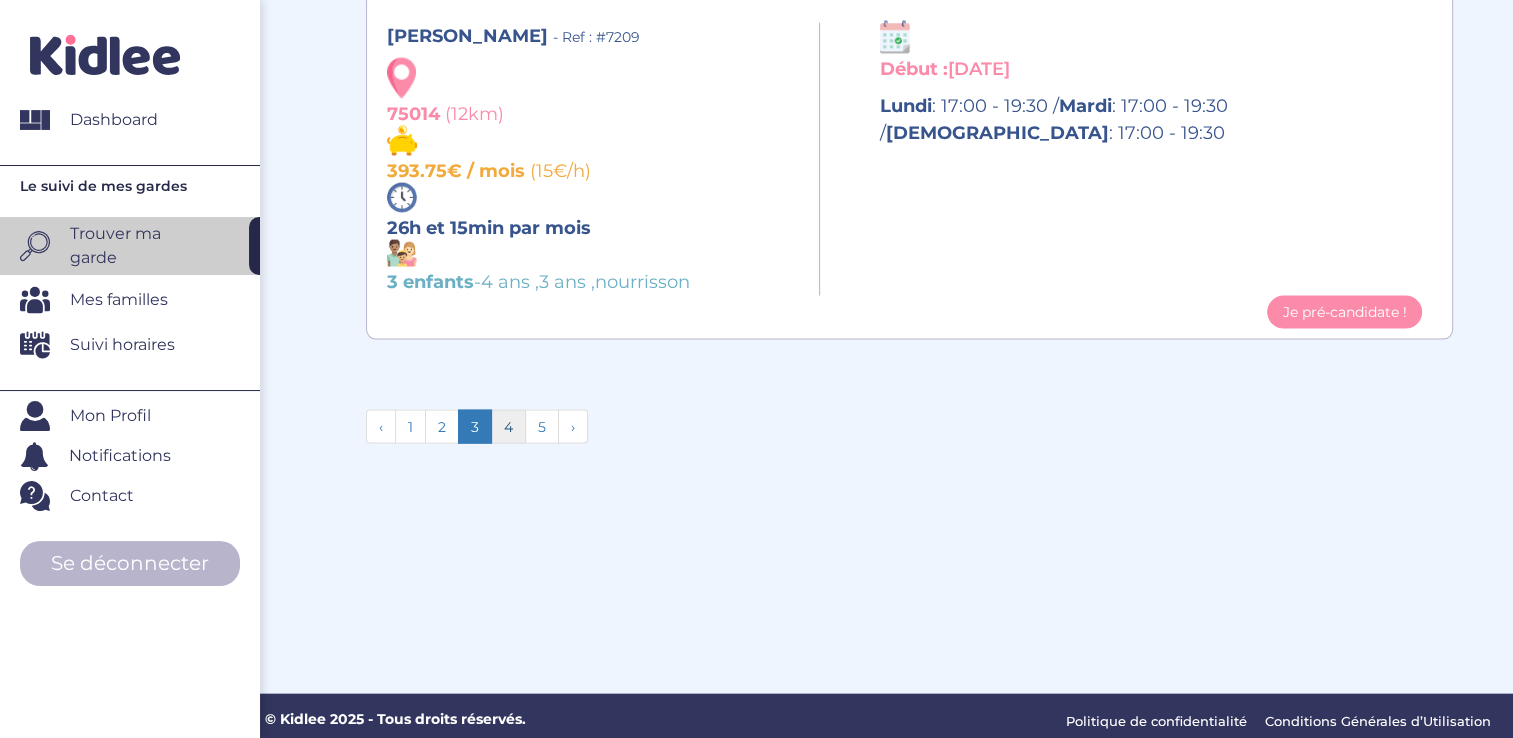 click on "4" at bounding box center (508, 427) 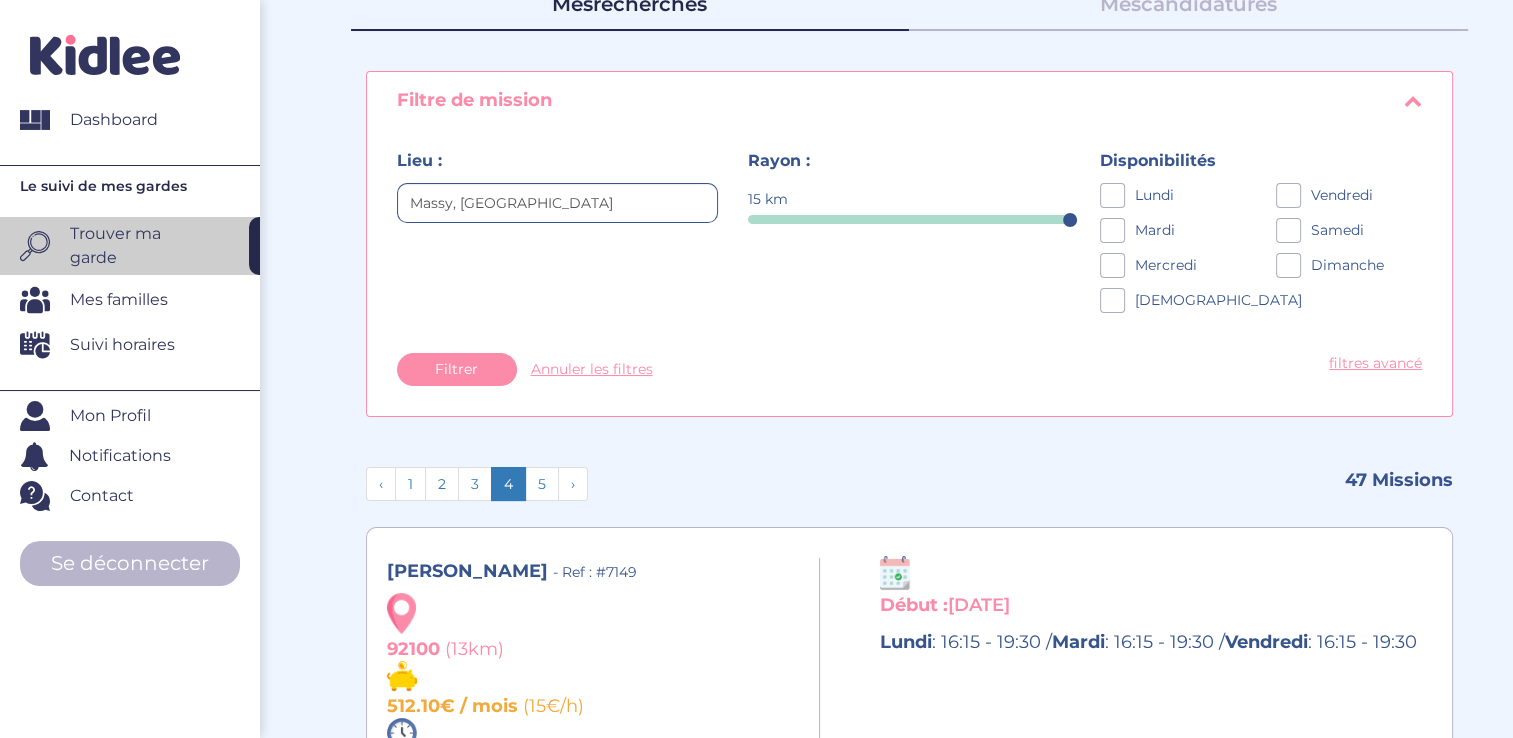 scroll, scrollTop: 125, scrollLeft: 0, axis: vertical 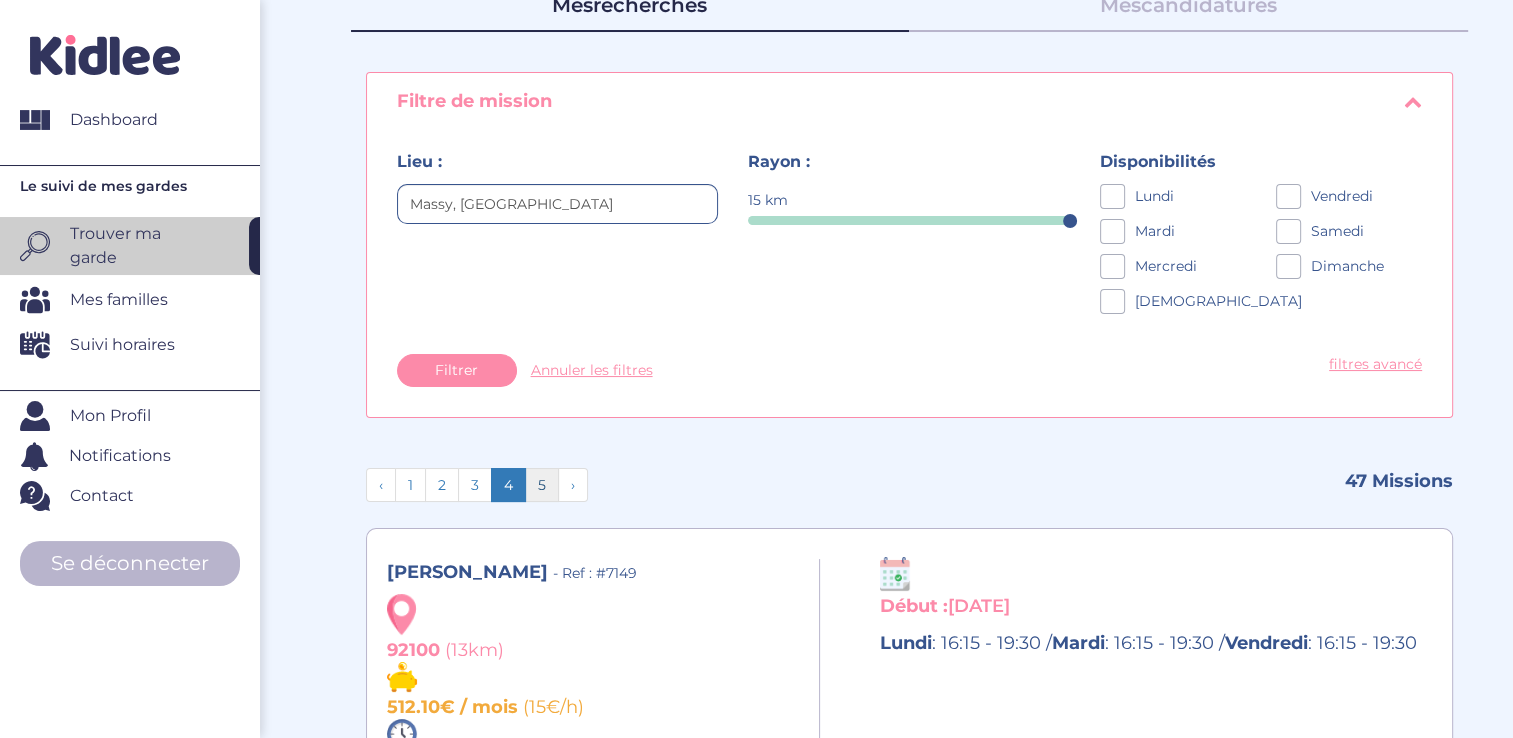 click on "5" at bounding box center [542, 485] 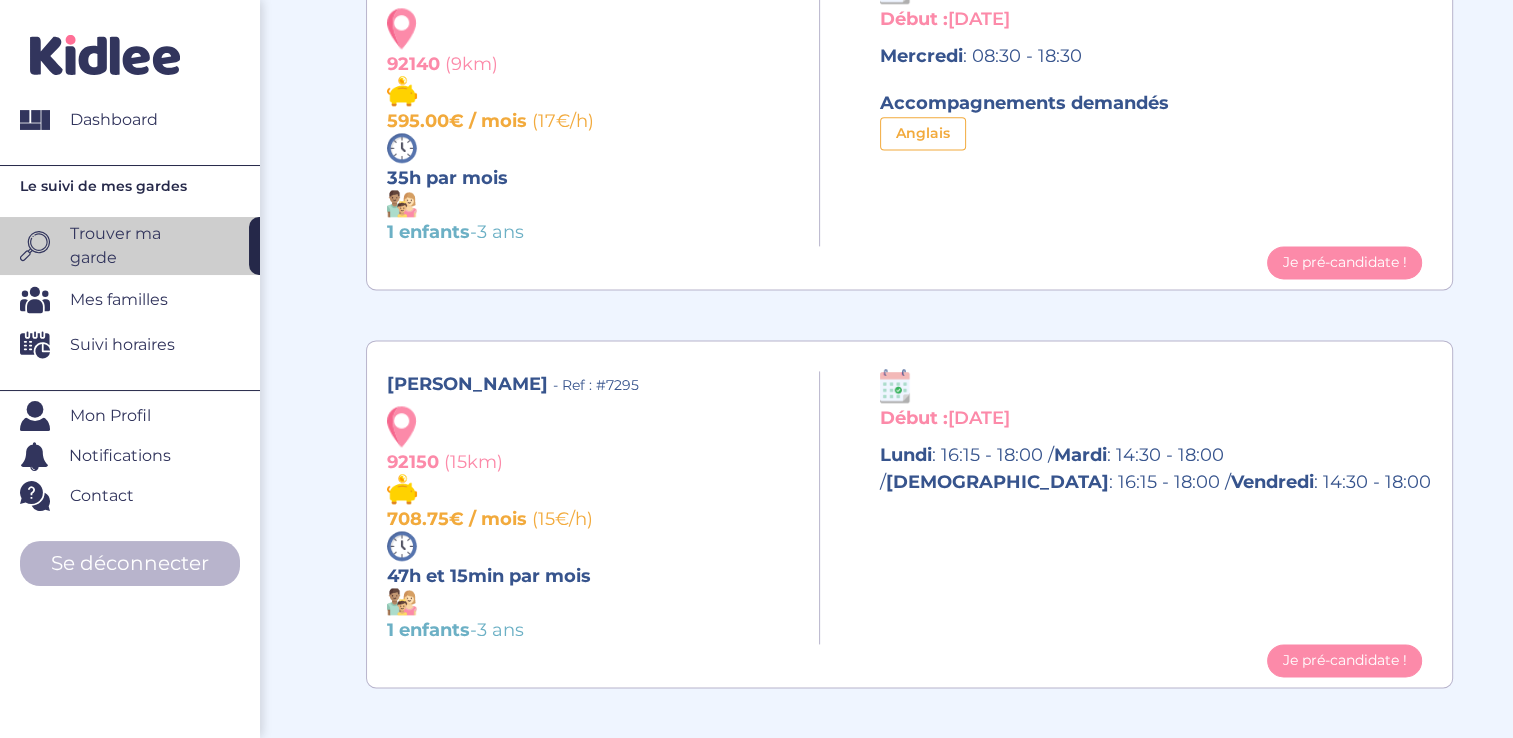 scroll, scrollTop: 2645, scrollLeft: 0, axis: vertical 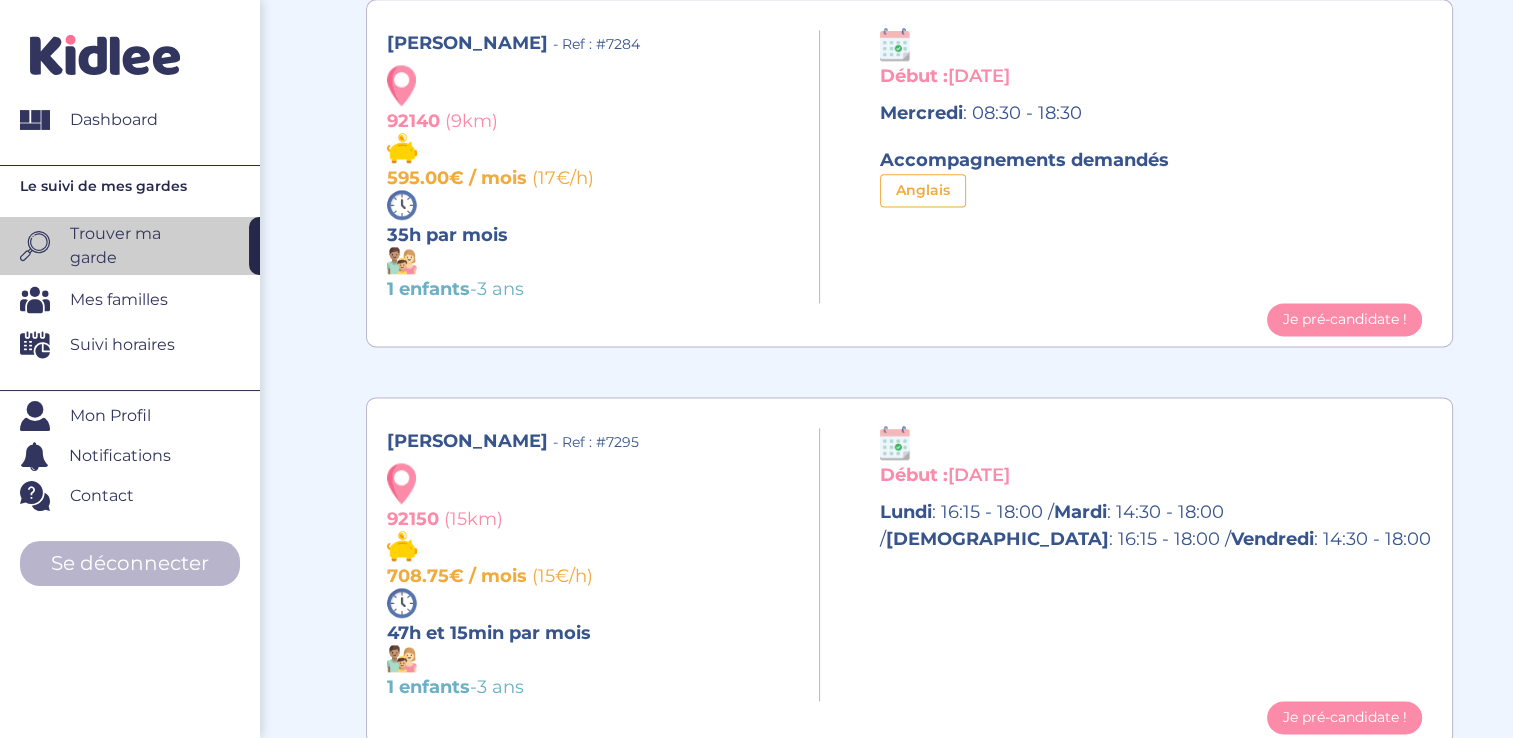 click on "Mes familles" at bounding box center [119, 300] 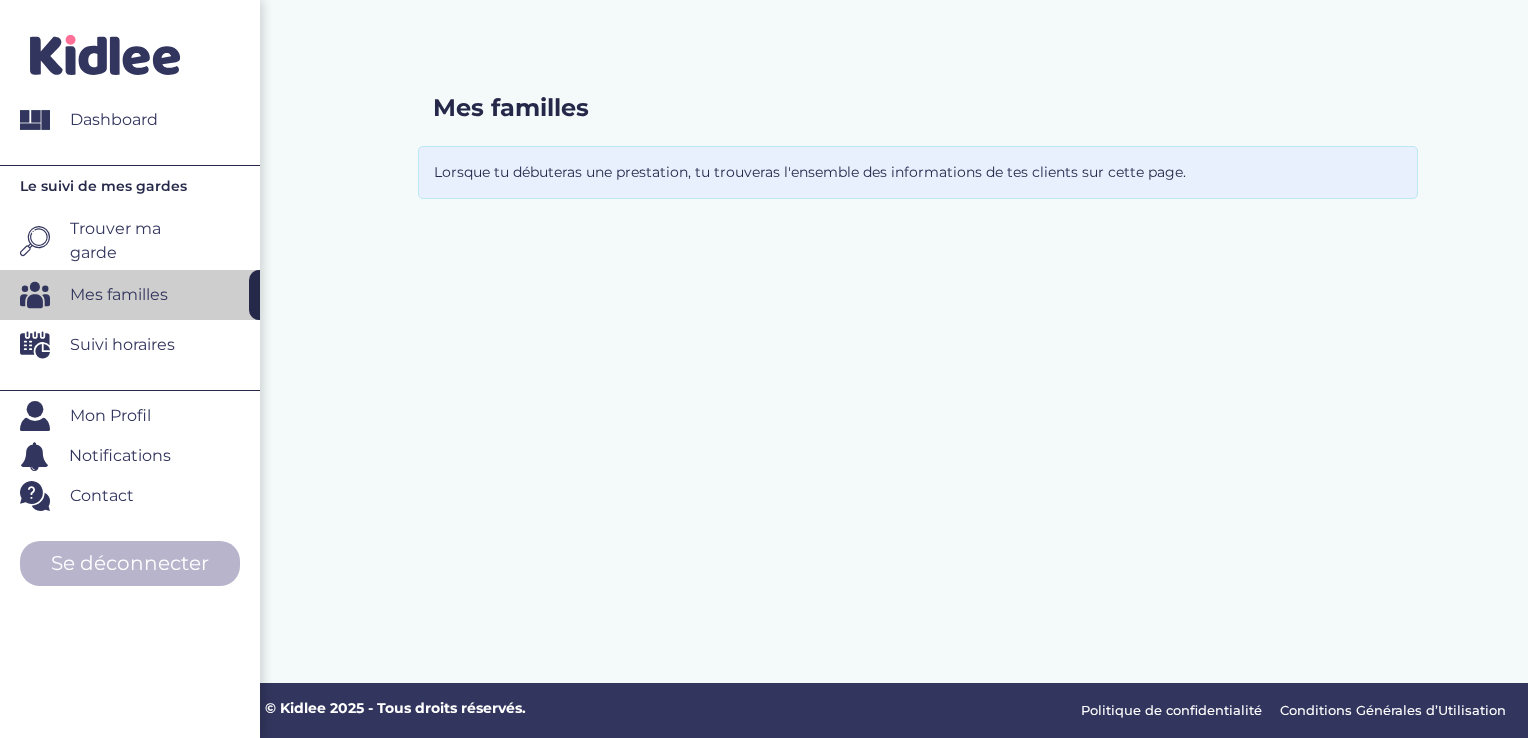 scroll, scrollTop: 0, scrollLeft: 0, axis: both 